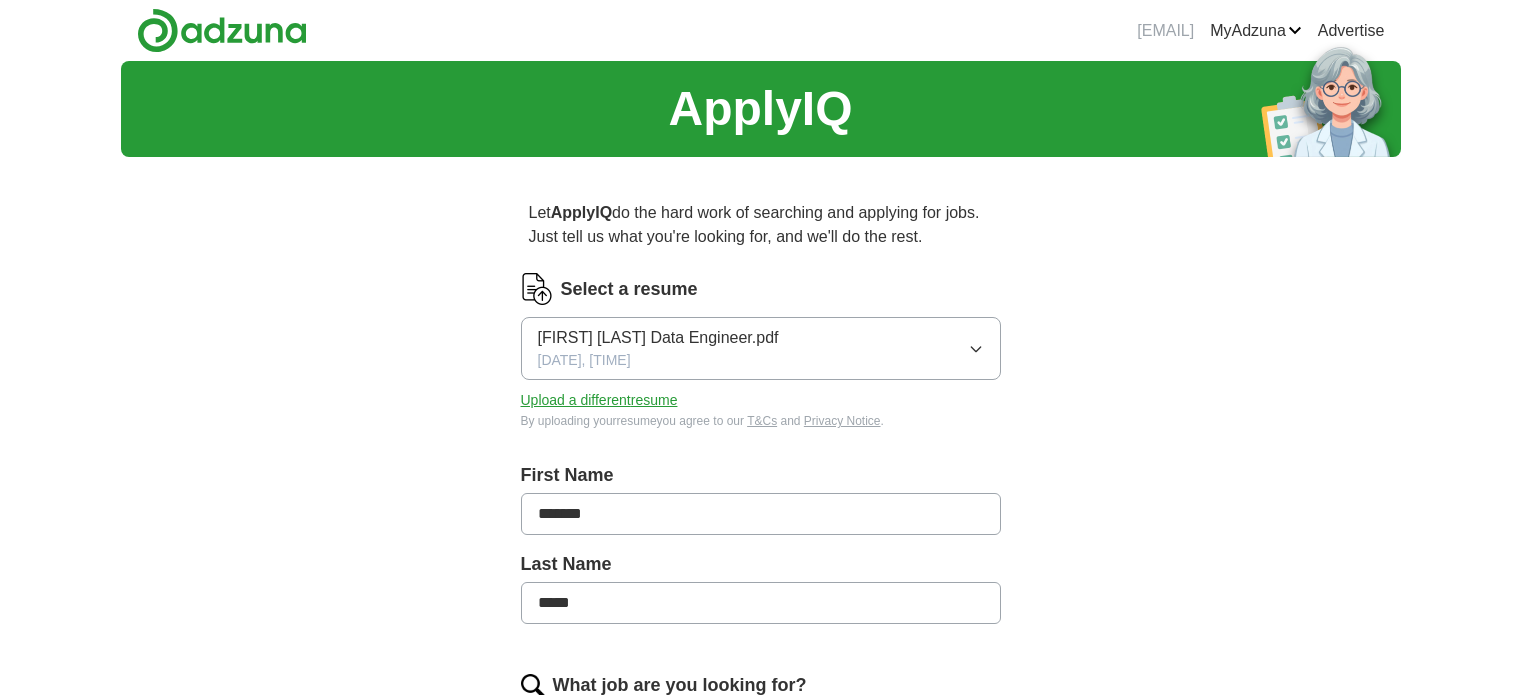 scroll, scrollTop: 0, scrollLeft: 0, axis: both 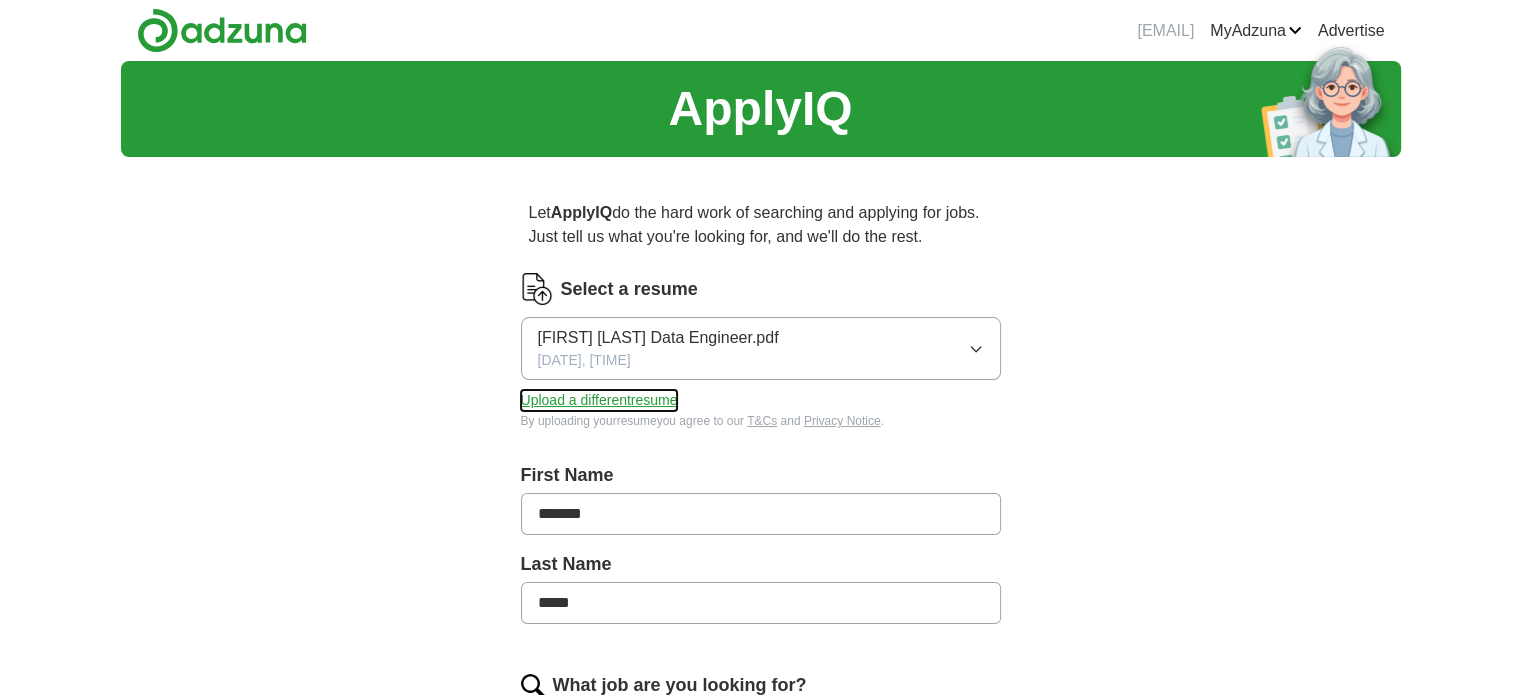 click on "Upload a different  resume" at bounding box center (599, 400) 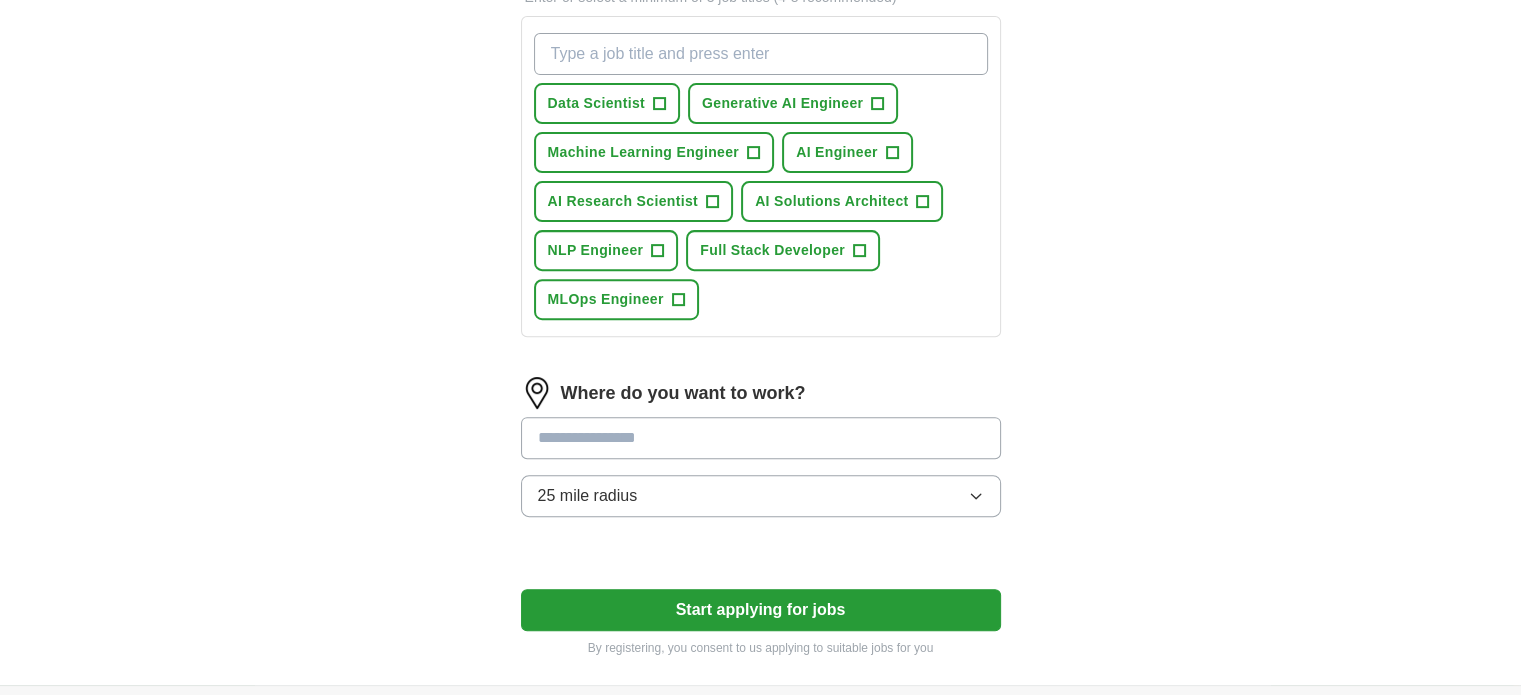 scroll, scrollTop: 715, scrollLeft: 0, axis: vertical 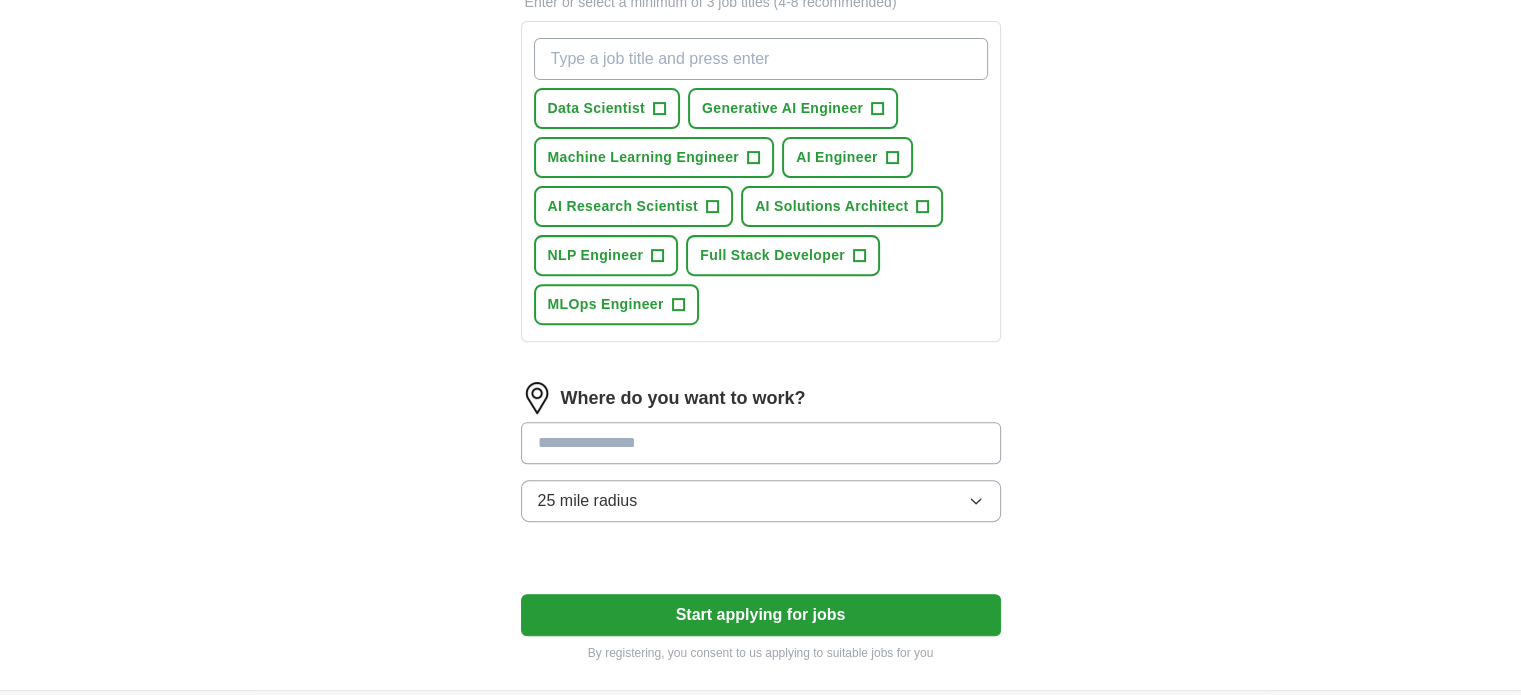 click at bounding box center (761, 443) 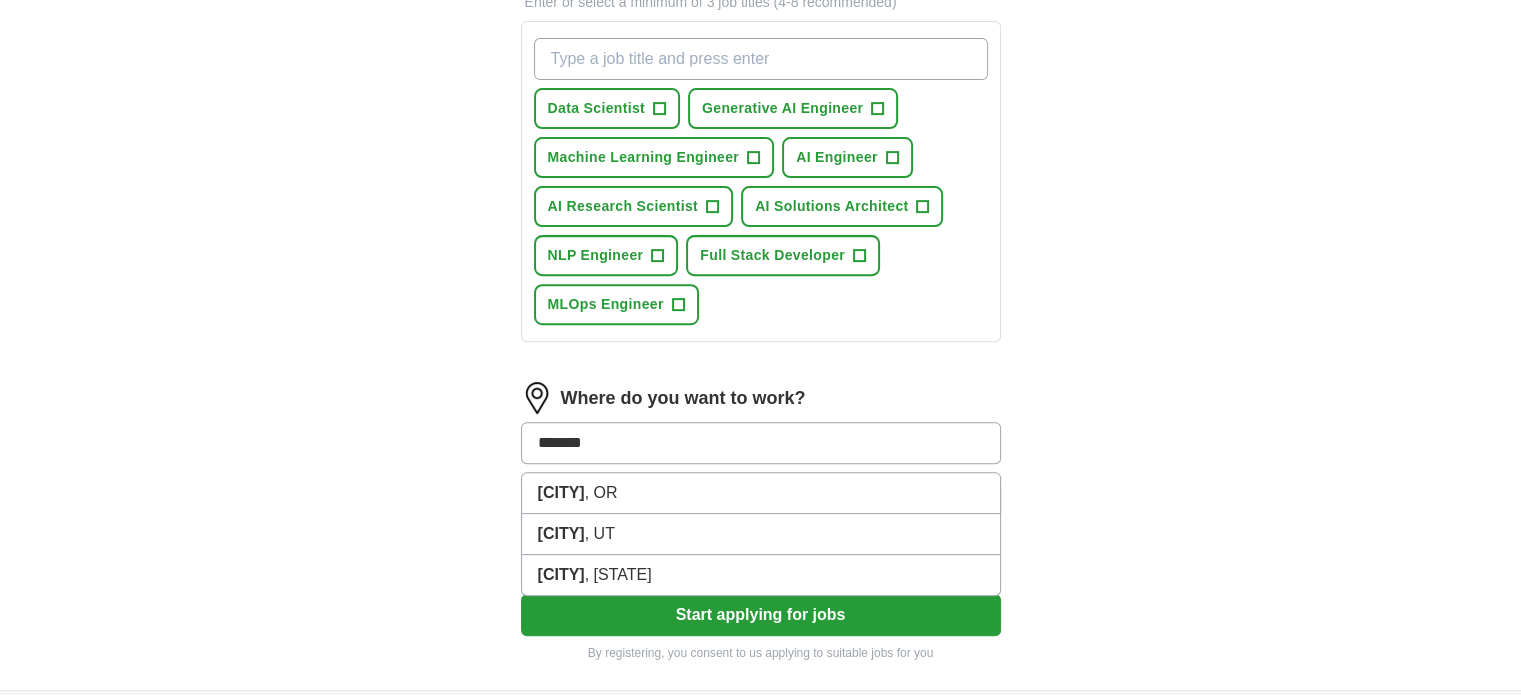 type on "*******" 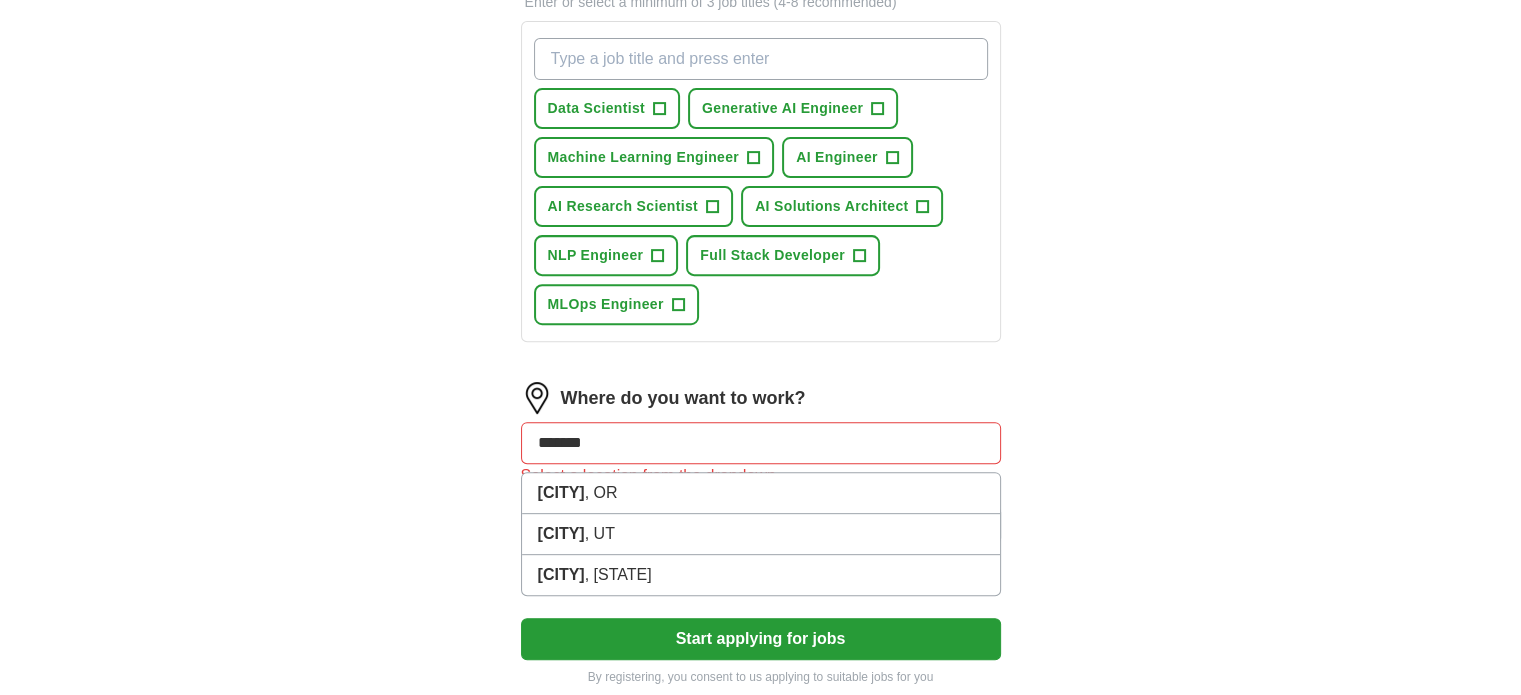 click on "ApplyIQ Let  ApplyIQ  do the hard work of searching and applying for jobs. Just tell us what you're looking for, and we'll do the rest. Select a resume [NAME].pdf [DATE], [TIME] Upload a different  resume By uploading your  resume  you agree to our   T&Cs   and   Privacy Notice . First Name ******* Last Name ***** What job are you looking for? Enter or select a minimum of 3 job titles (4-8 recommended) Data Scientist + Generative AI Engineer + Machine Learning Engineer + AI Engineer + AI Research Scientist + AI Solutions Architect + NLP Engineer + Full Stack Developer + MLOps Engineer + Where do you want to work? ******* [CITY] , [STATE] [CITY] , [STATE] [CITY] , [STATE] Select a location from the dropdown 25 mile radius Start applying for jobs By registering, you consent to us applying to suitable jobs for you" at bounding box center (761, 30) 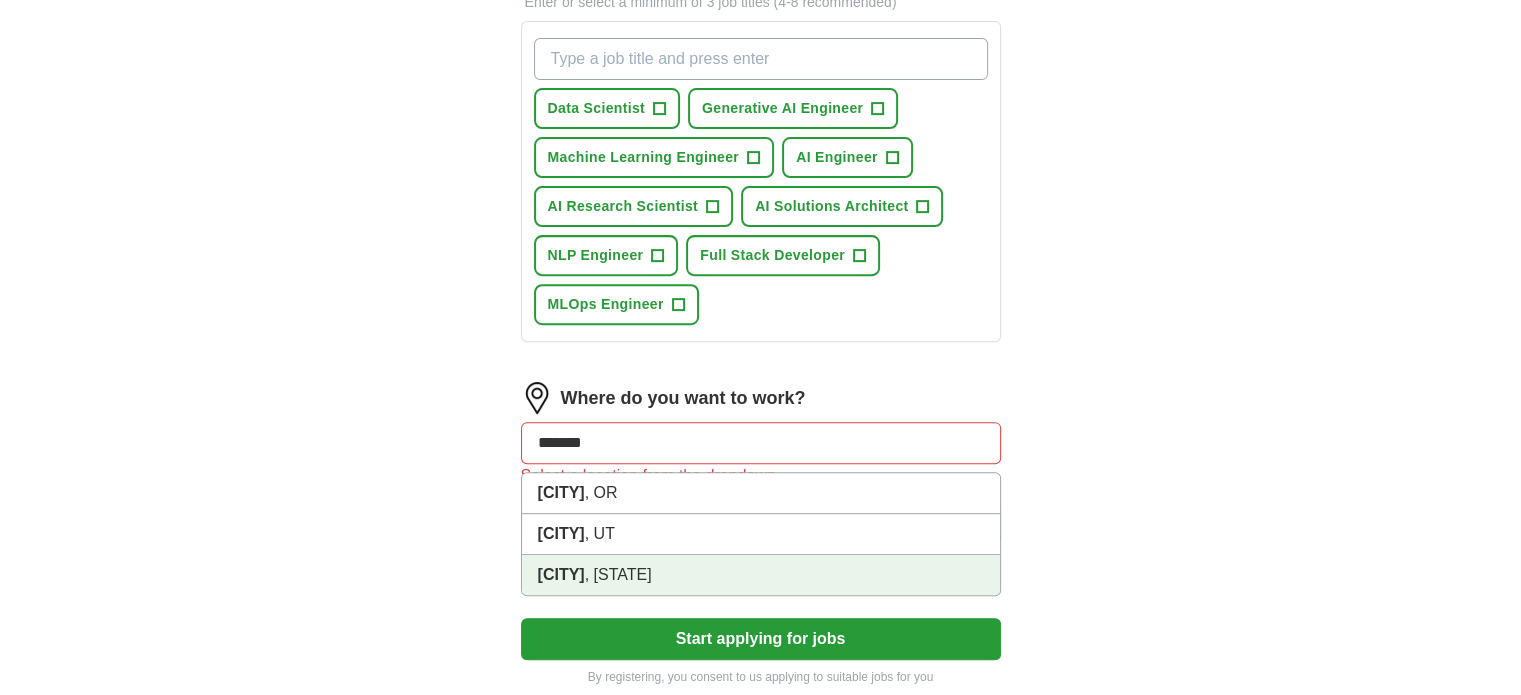 click on "[CITY]" at bounding box center [561, 574] 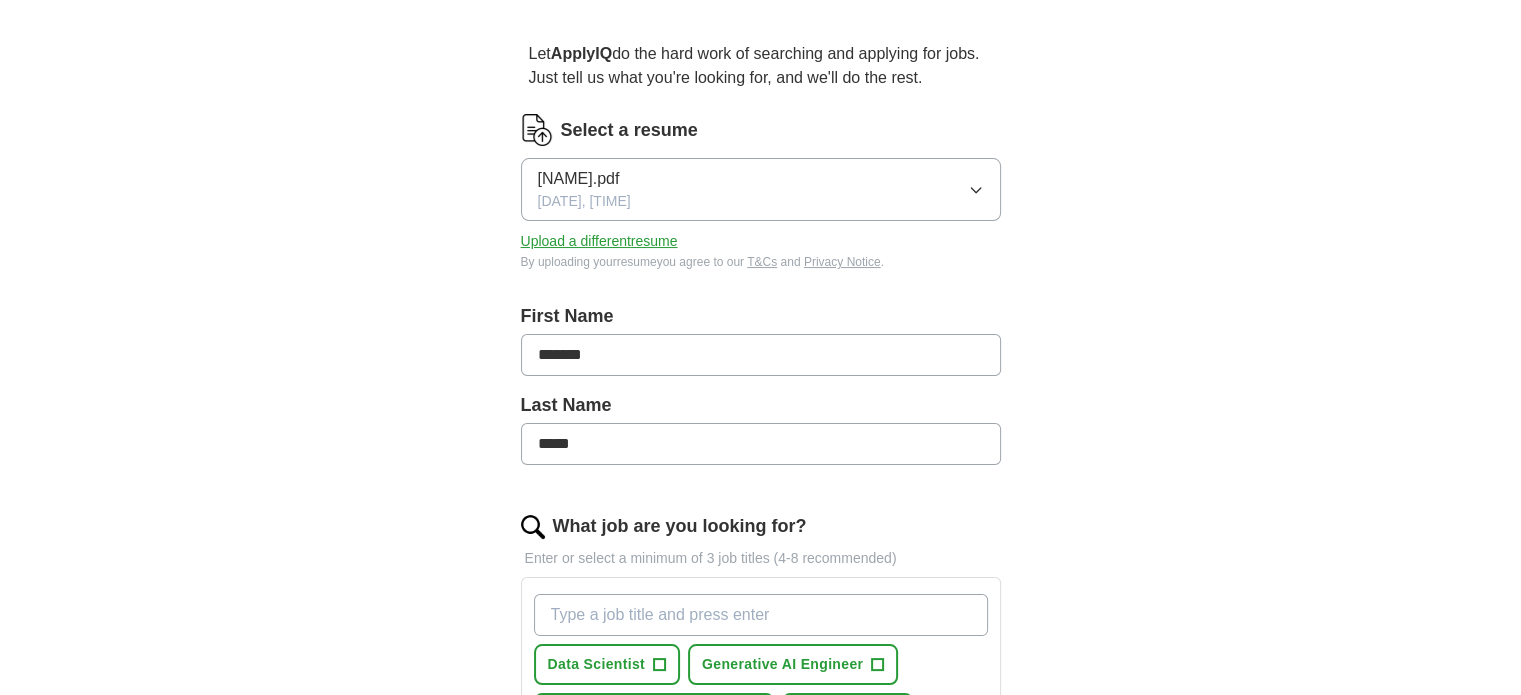 scroll, scrollTop: 157, scrollLeft: 0, axis: vertical 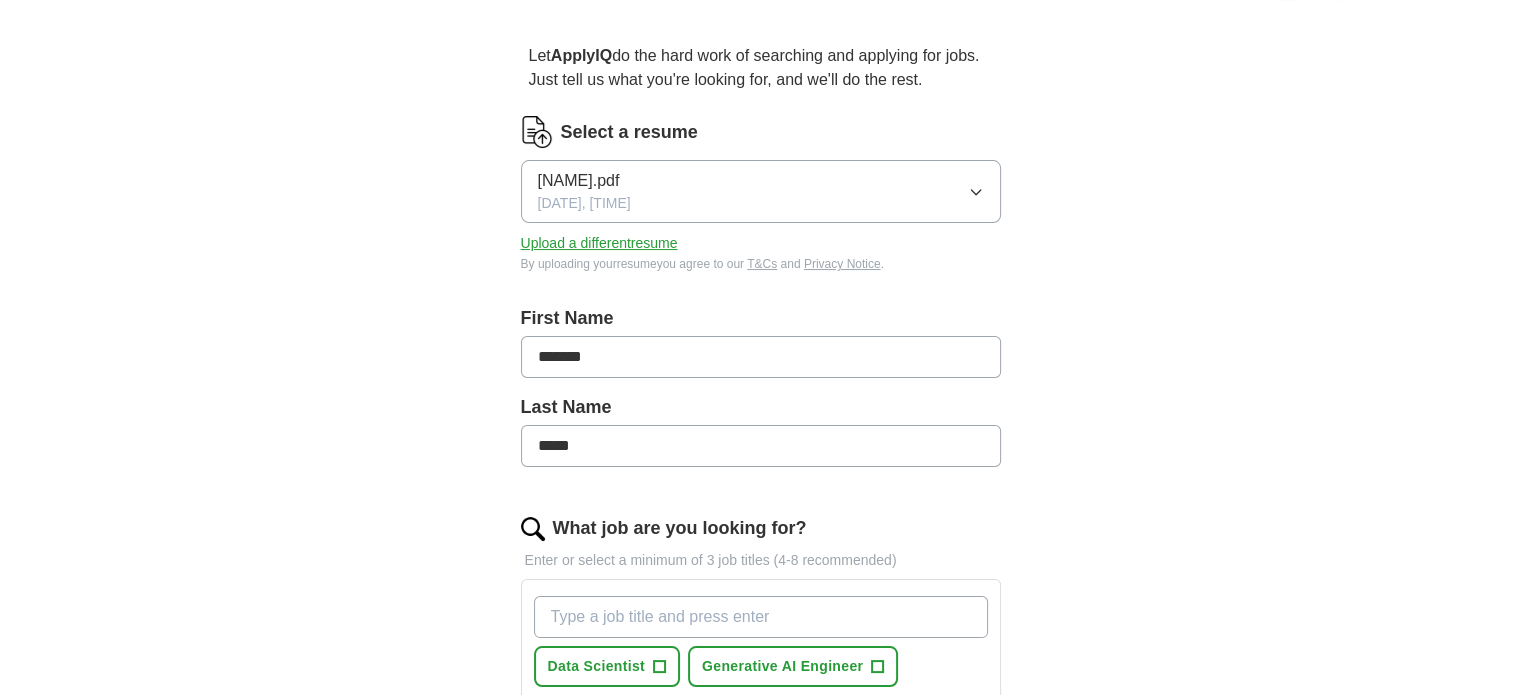 click on "*******" at bounding box center [761, 357] 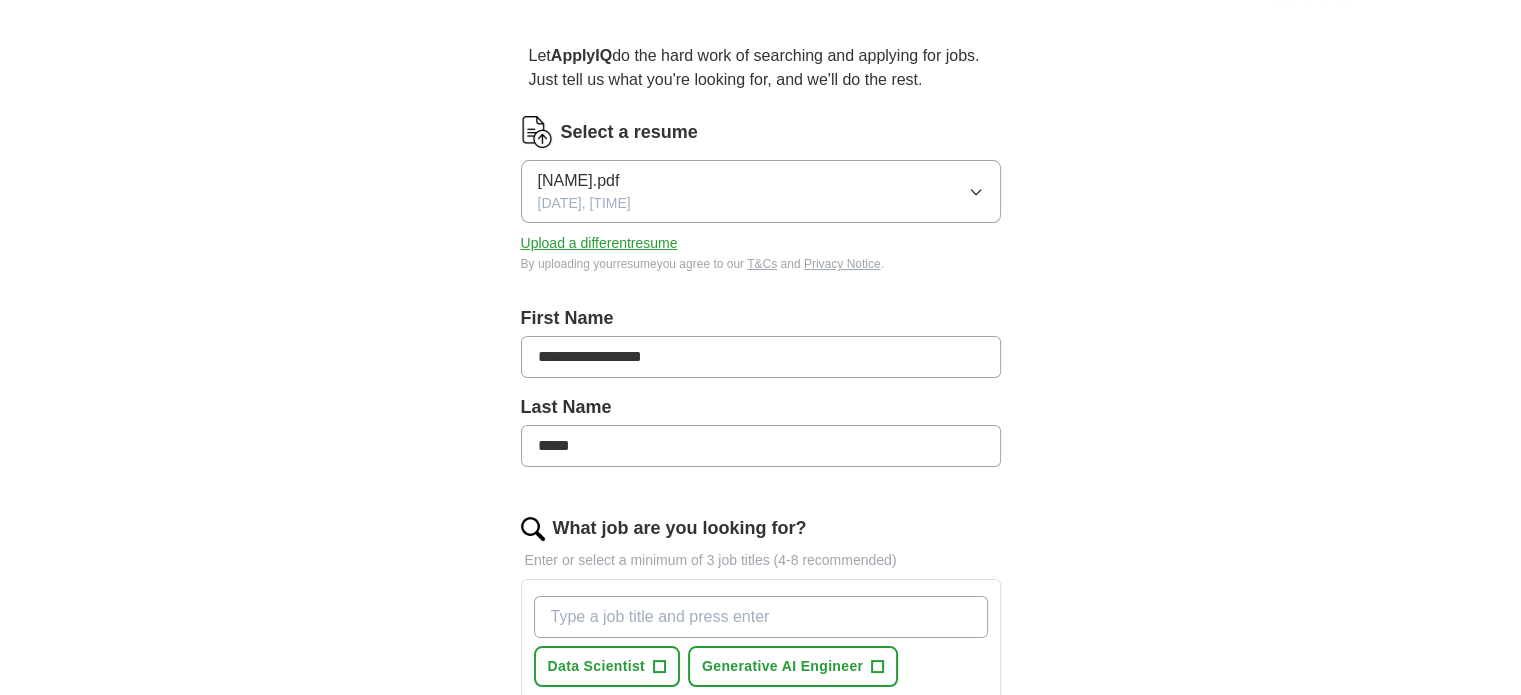 type on "**********" 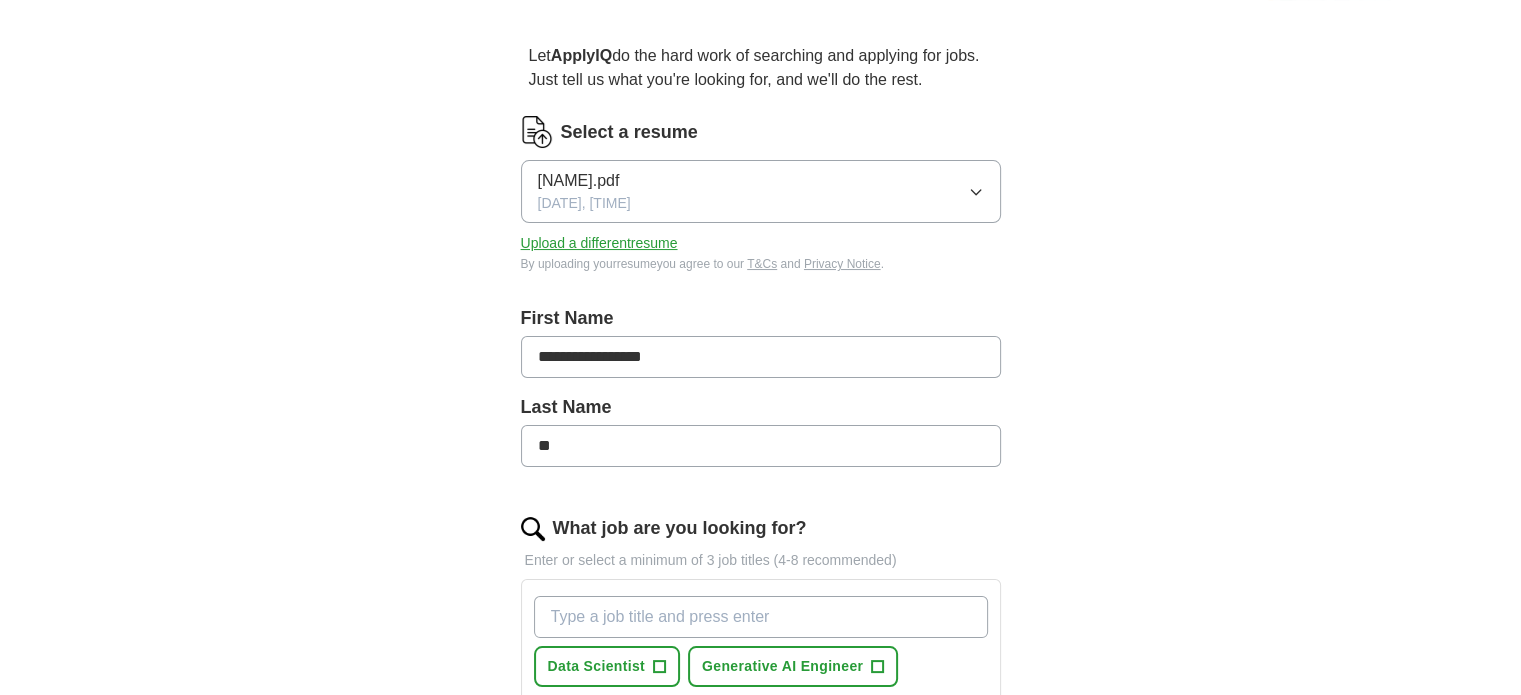 type on "*" 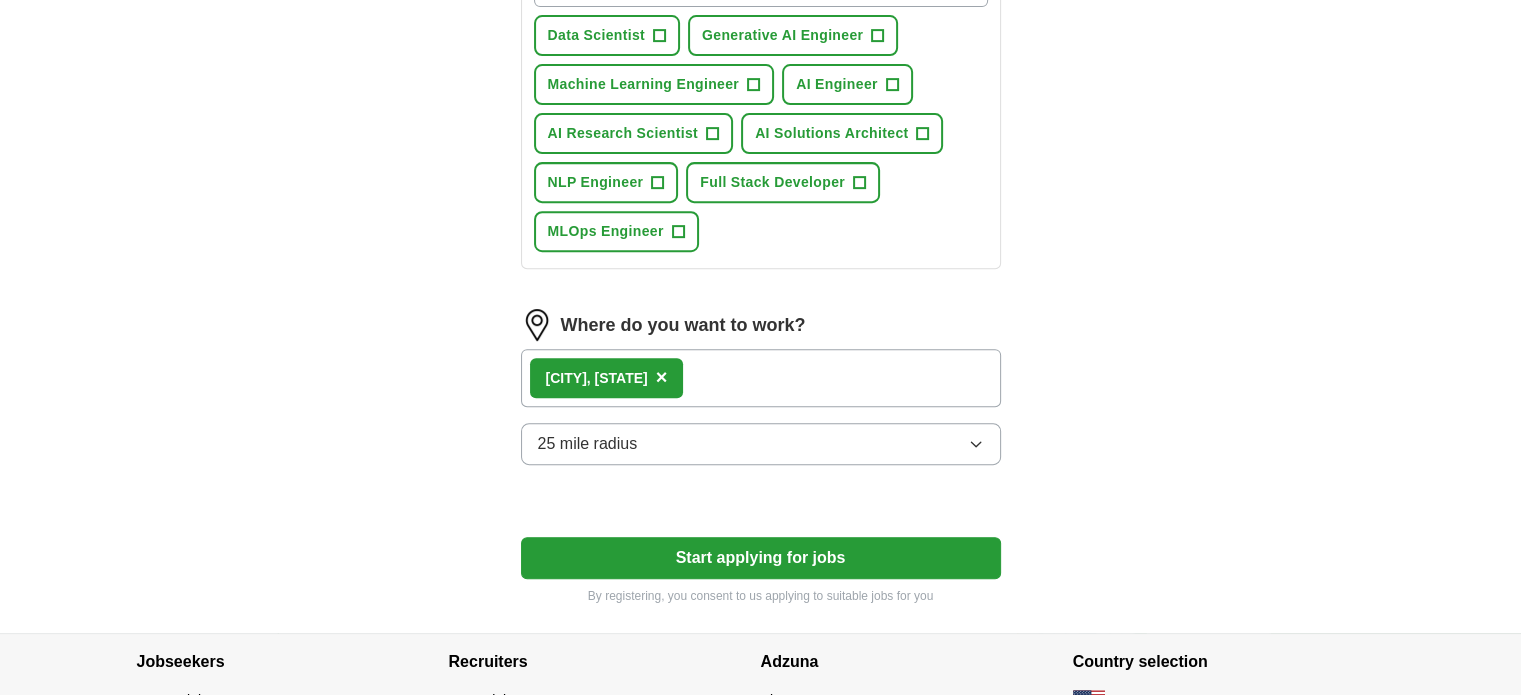 scroll, scrollTop: 920, scrollLeft: 0, axis: vertical 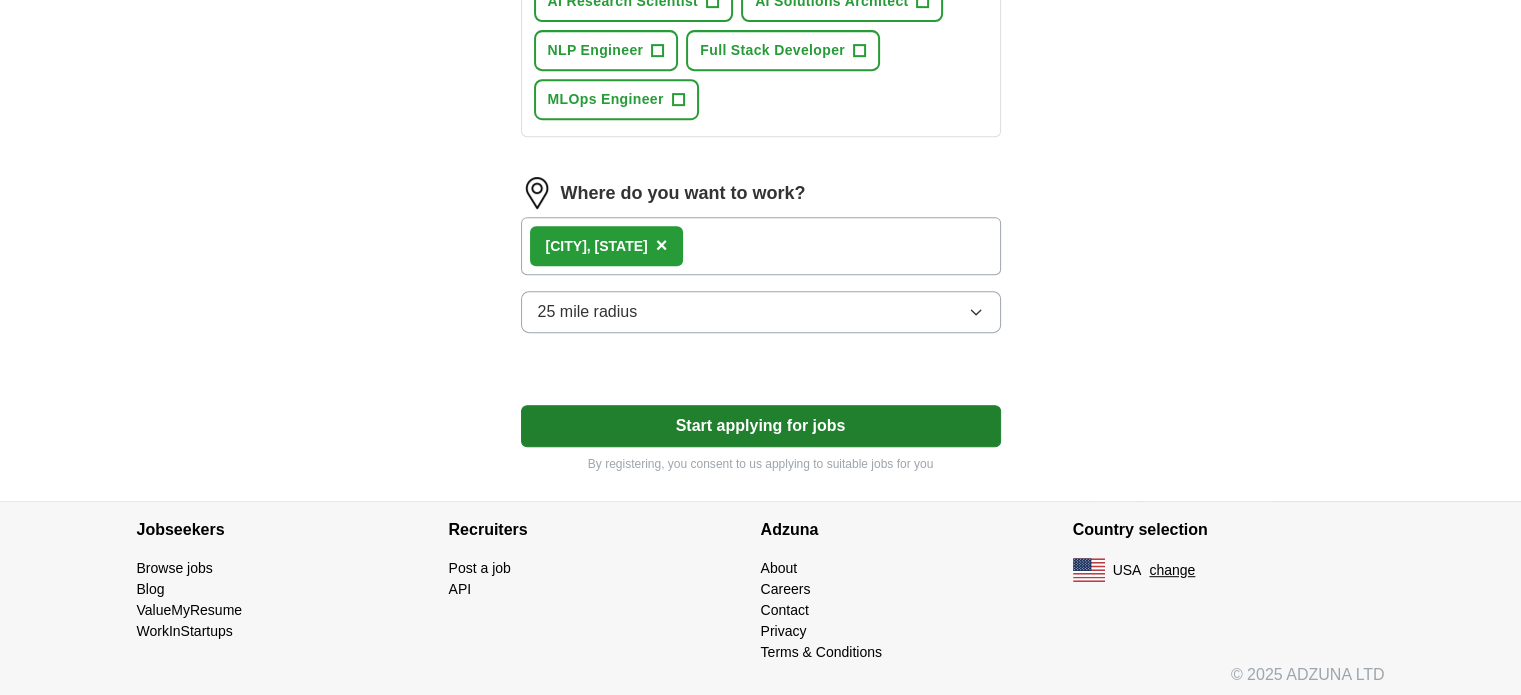 type on "**********" 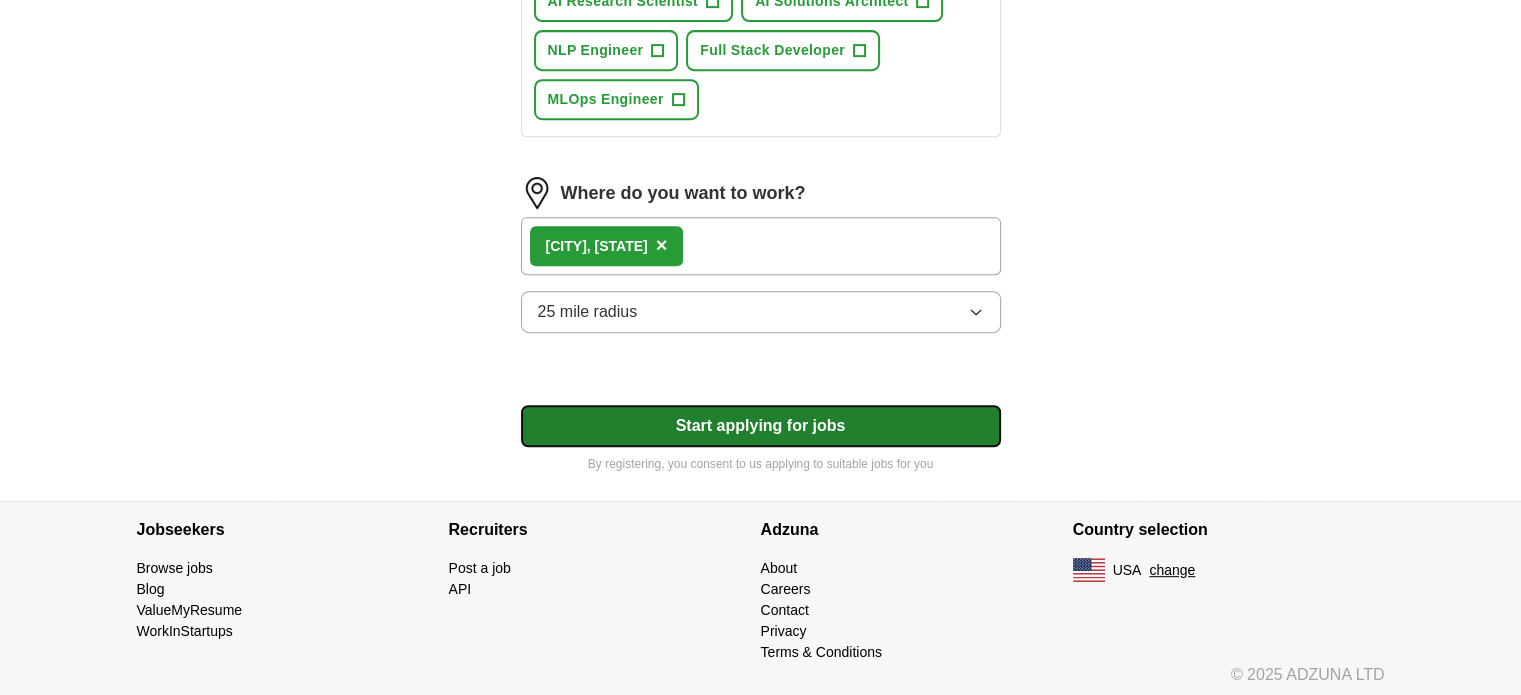 click on "Start applying for jobs" at bounding box center (761, 426) 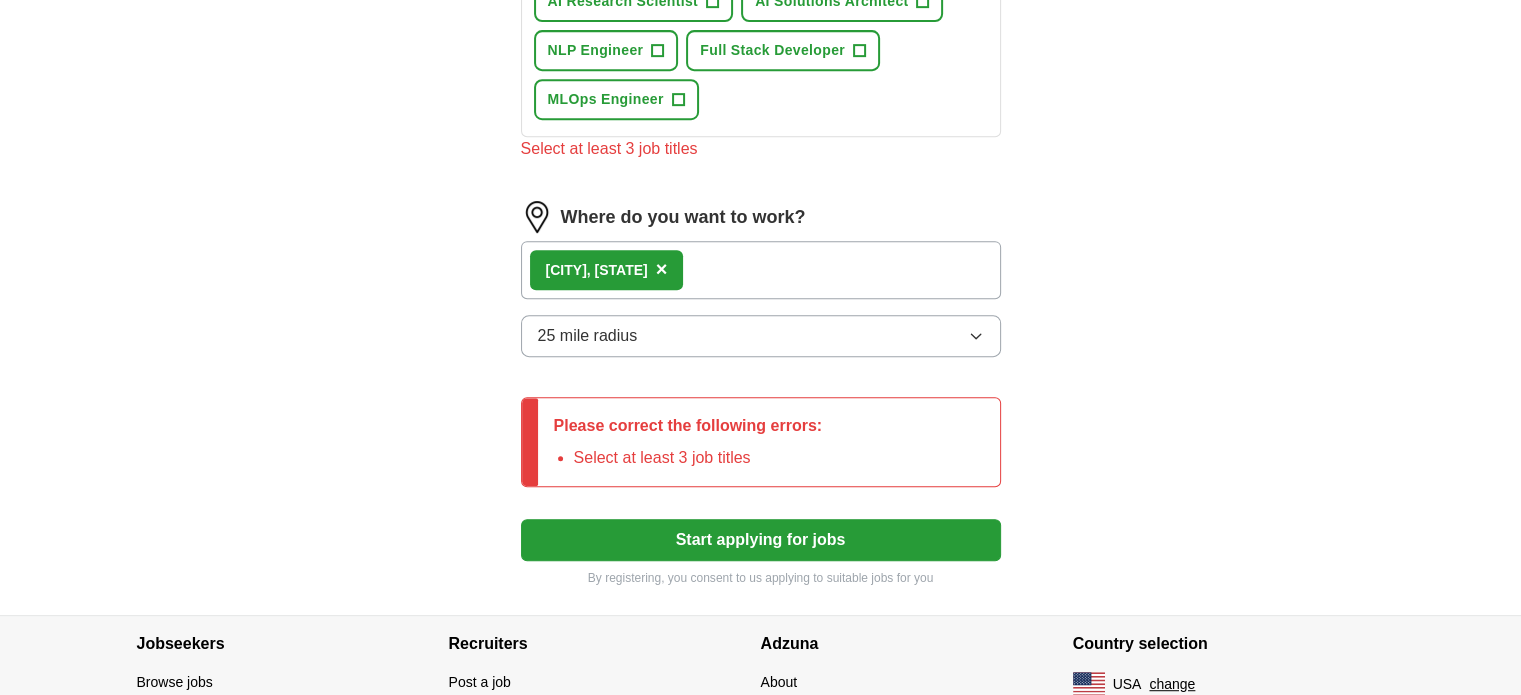 click on "**********" at bounding box center (761, -122) 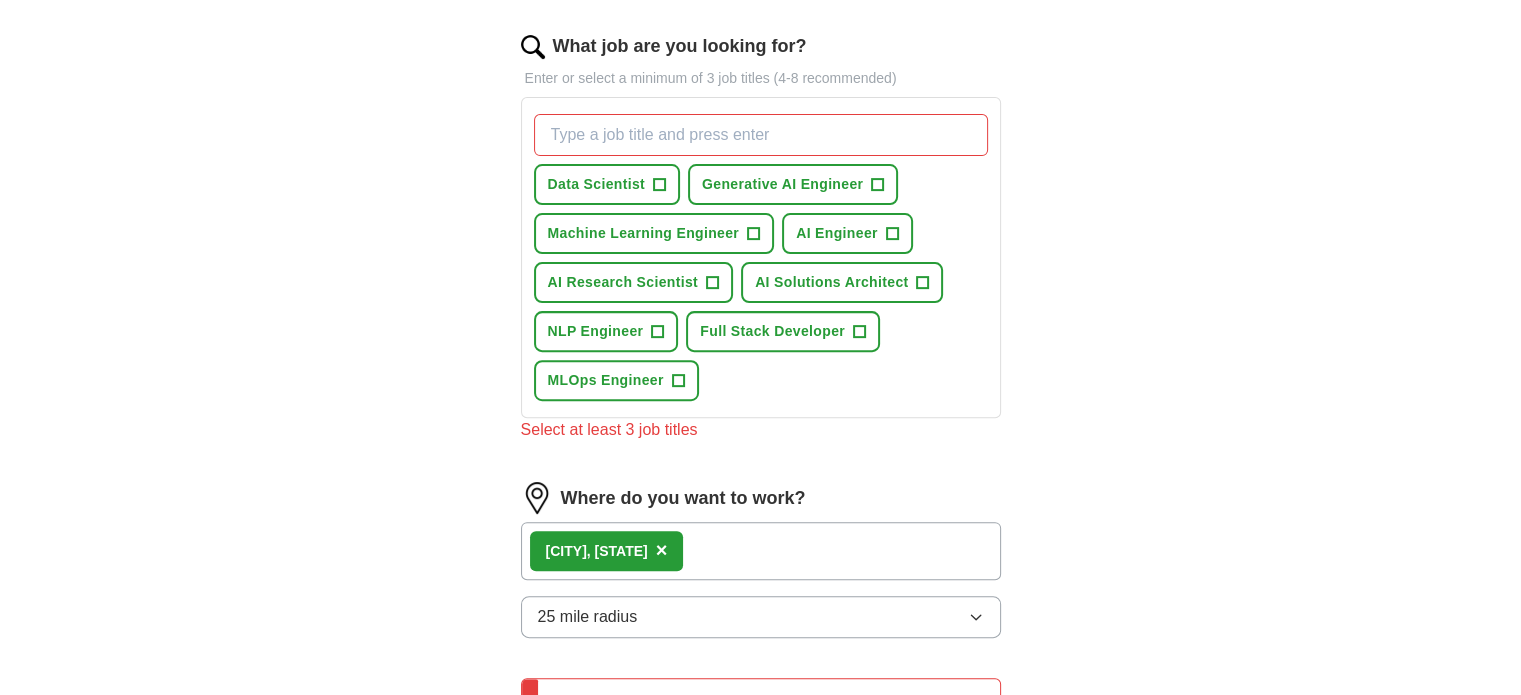 scroll, scrollTop: 624, scrollLeft: 0, axis: vertical 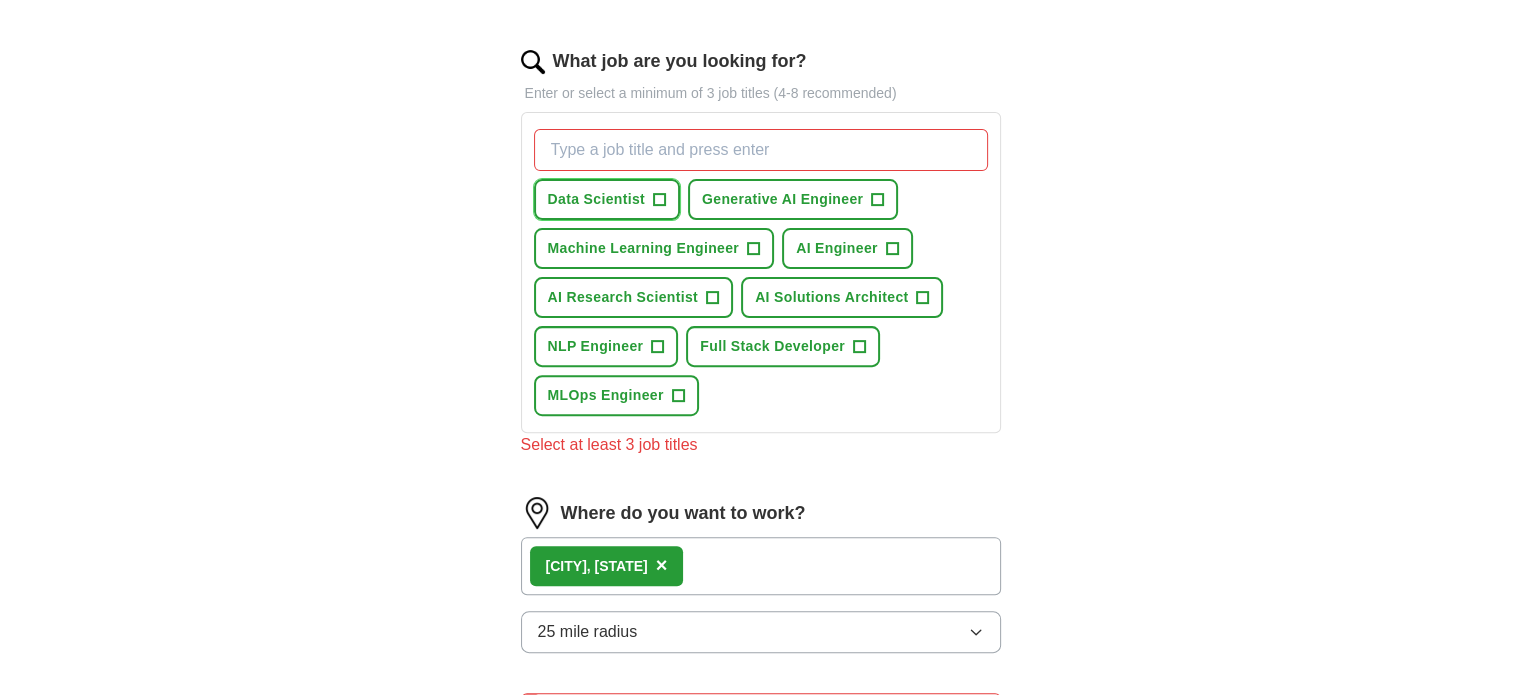 click on "+" at bounding box center (659, 200) 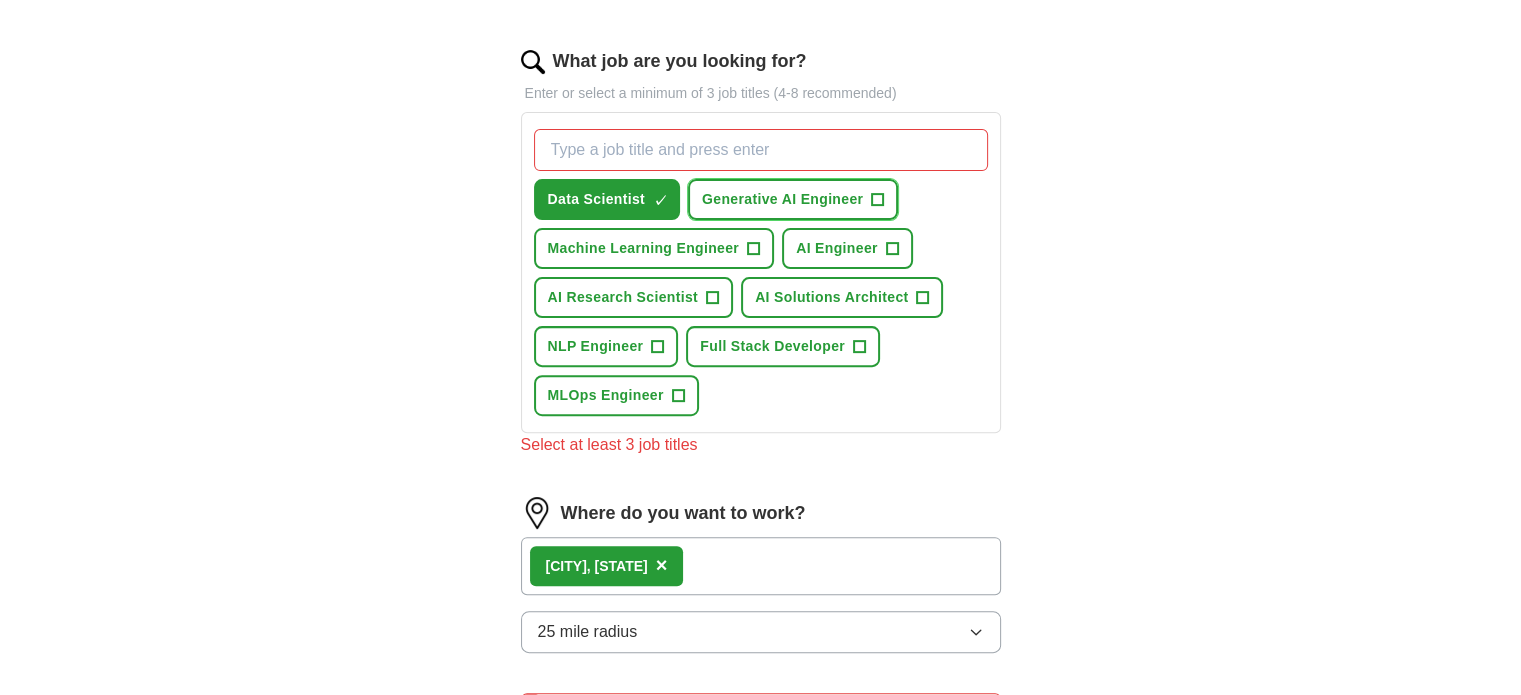 click on "Generative AI Engineer +" at bounding box center (793, 199) 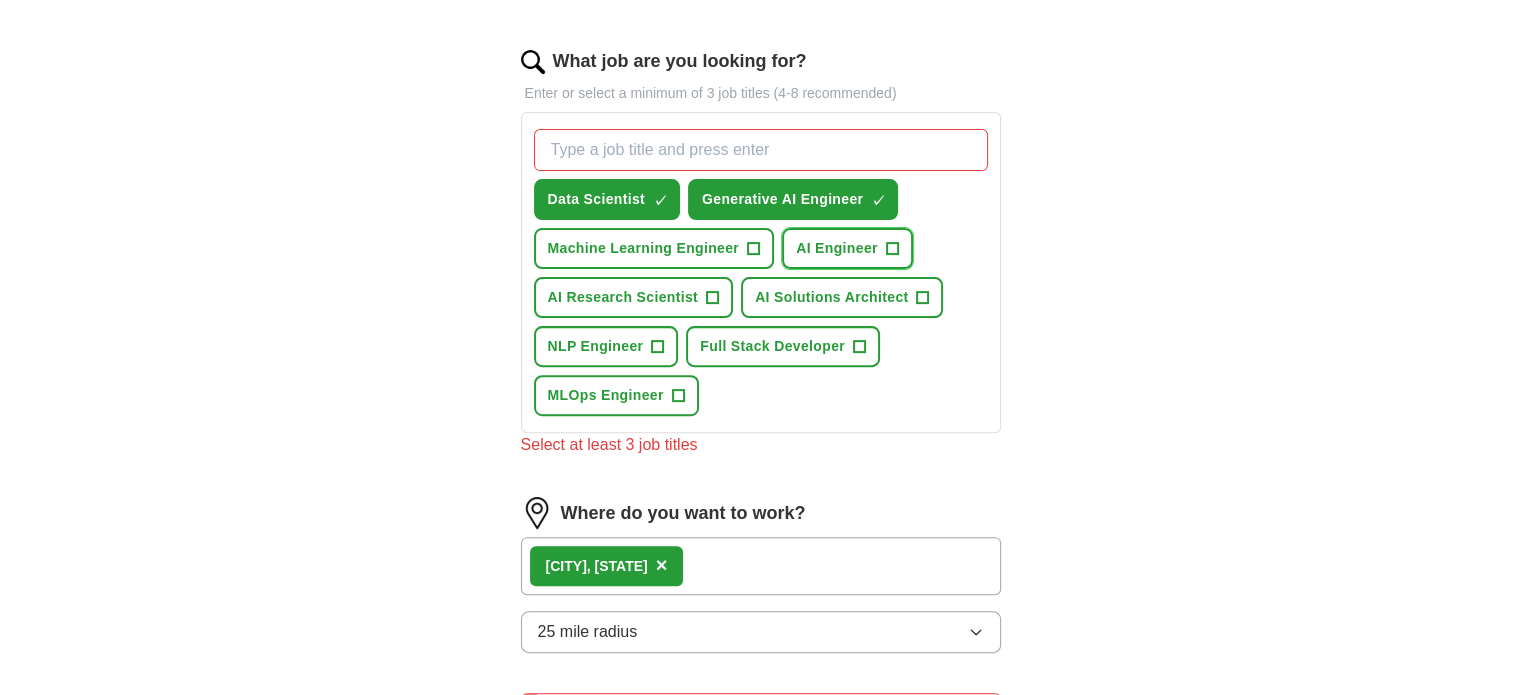 click on "AI Engineer +" at bounding box center [847, 248] 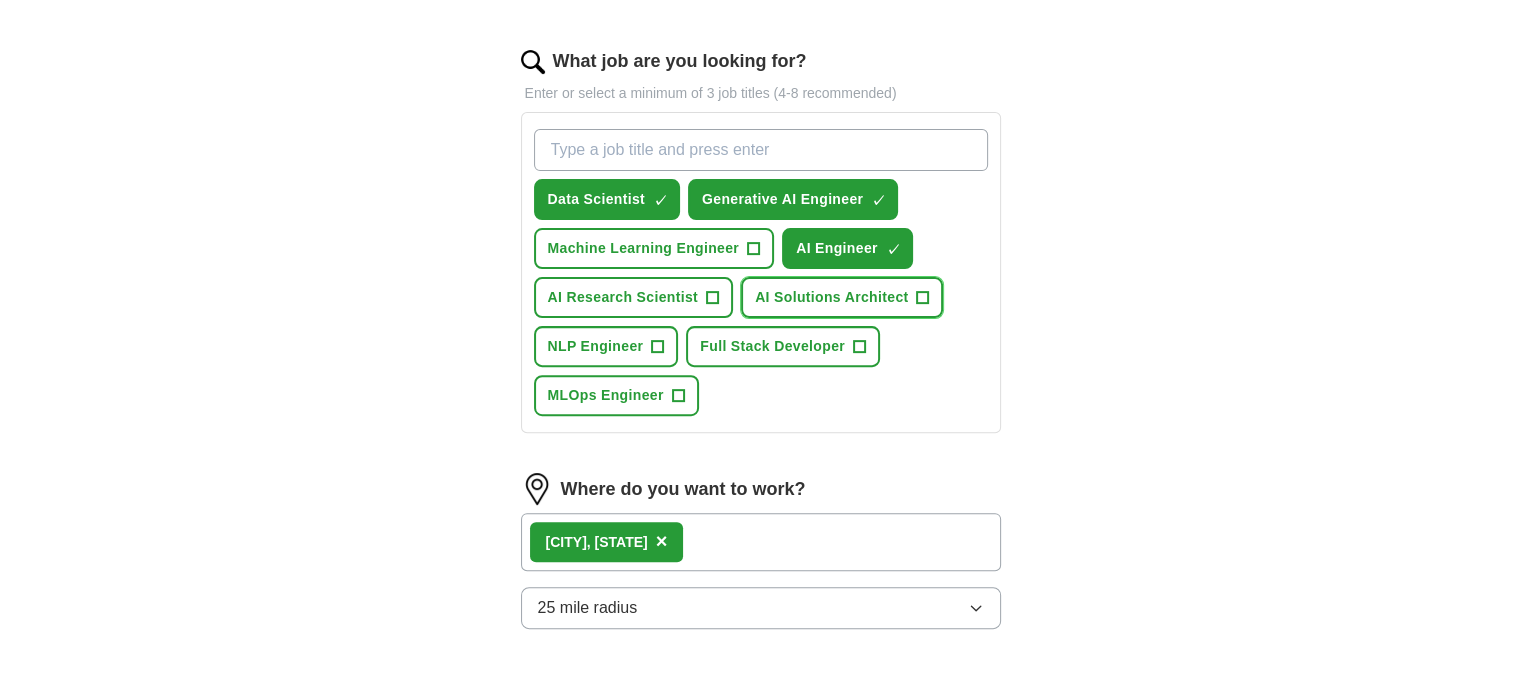 click on "AI Solutions Architect" at bounding box center [831, 297] 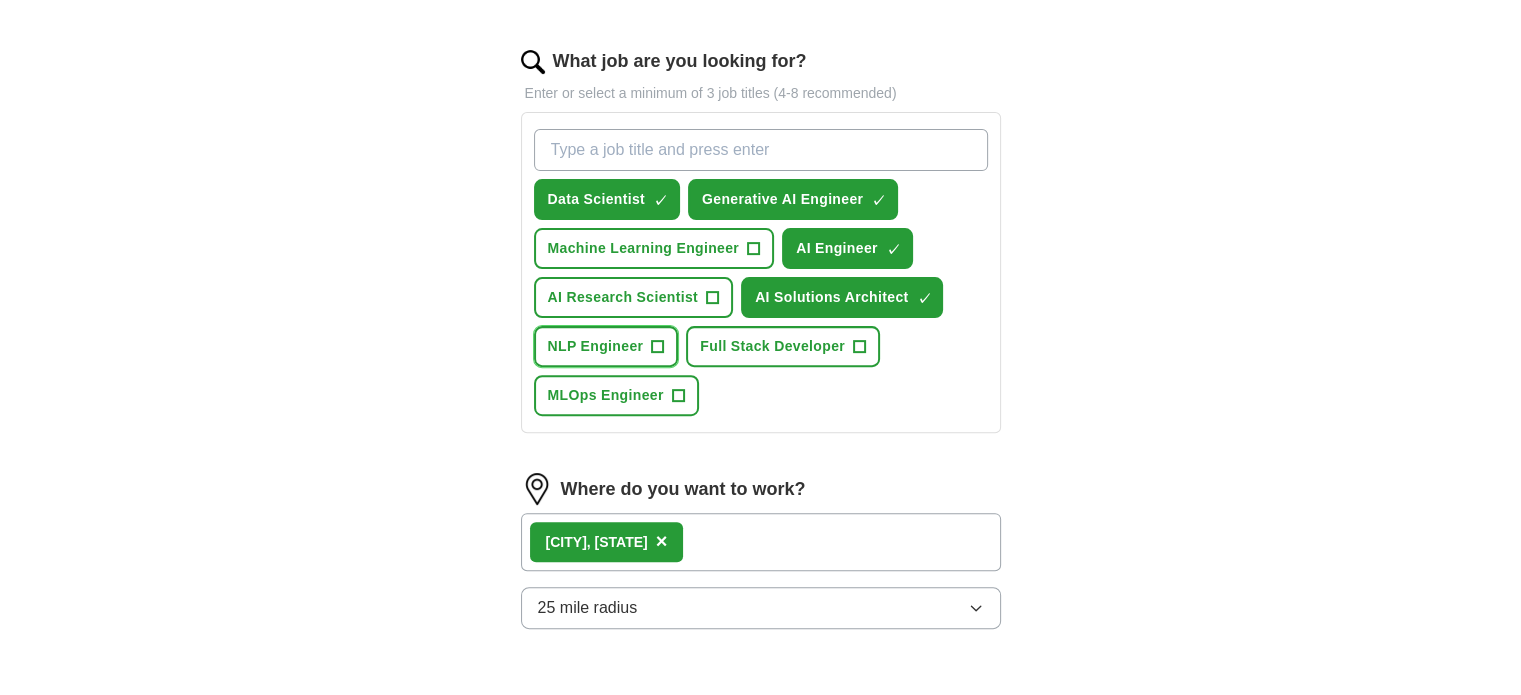click on "NLP Engineer" at bounding box center (596, 346) 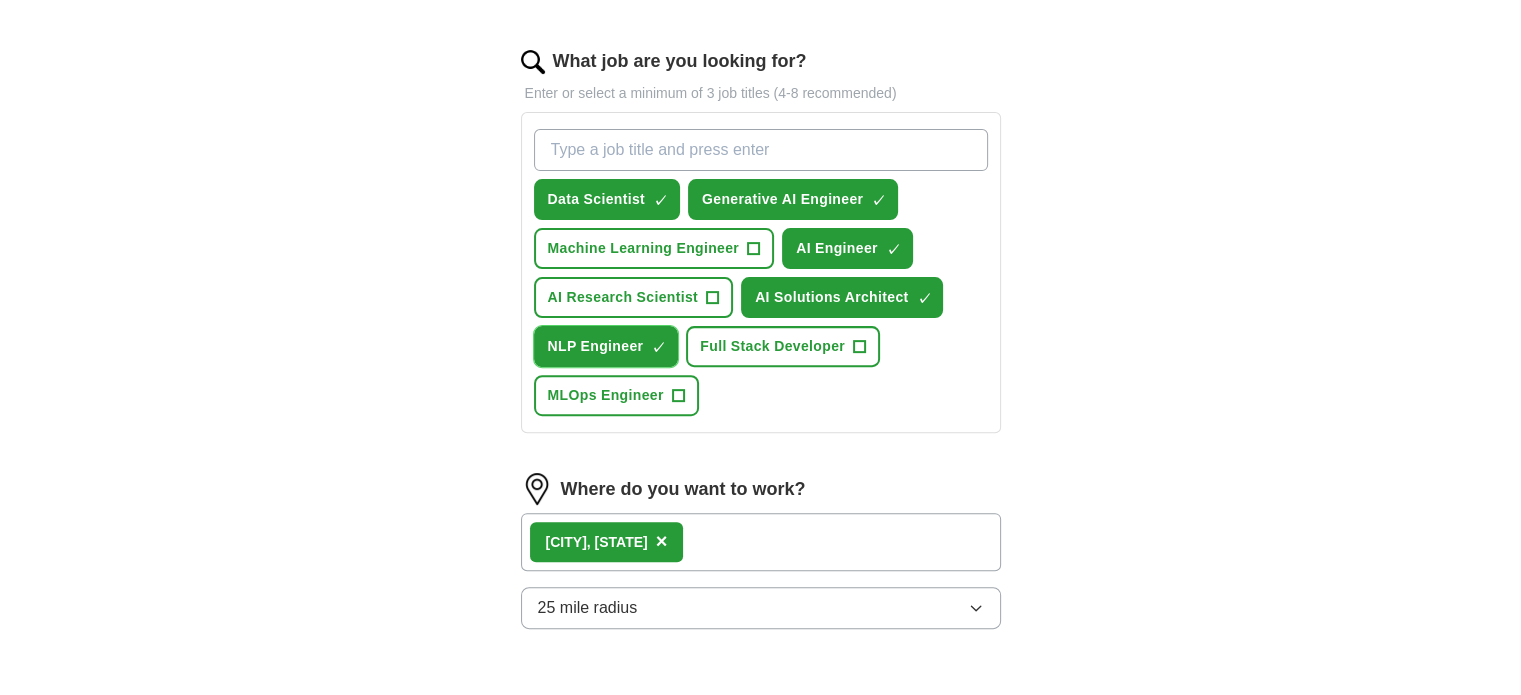 scroll, scrollTop: 920, scrollLeft: 0, axis: vertical 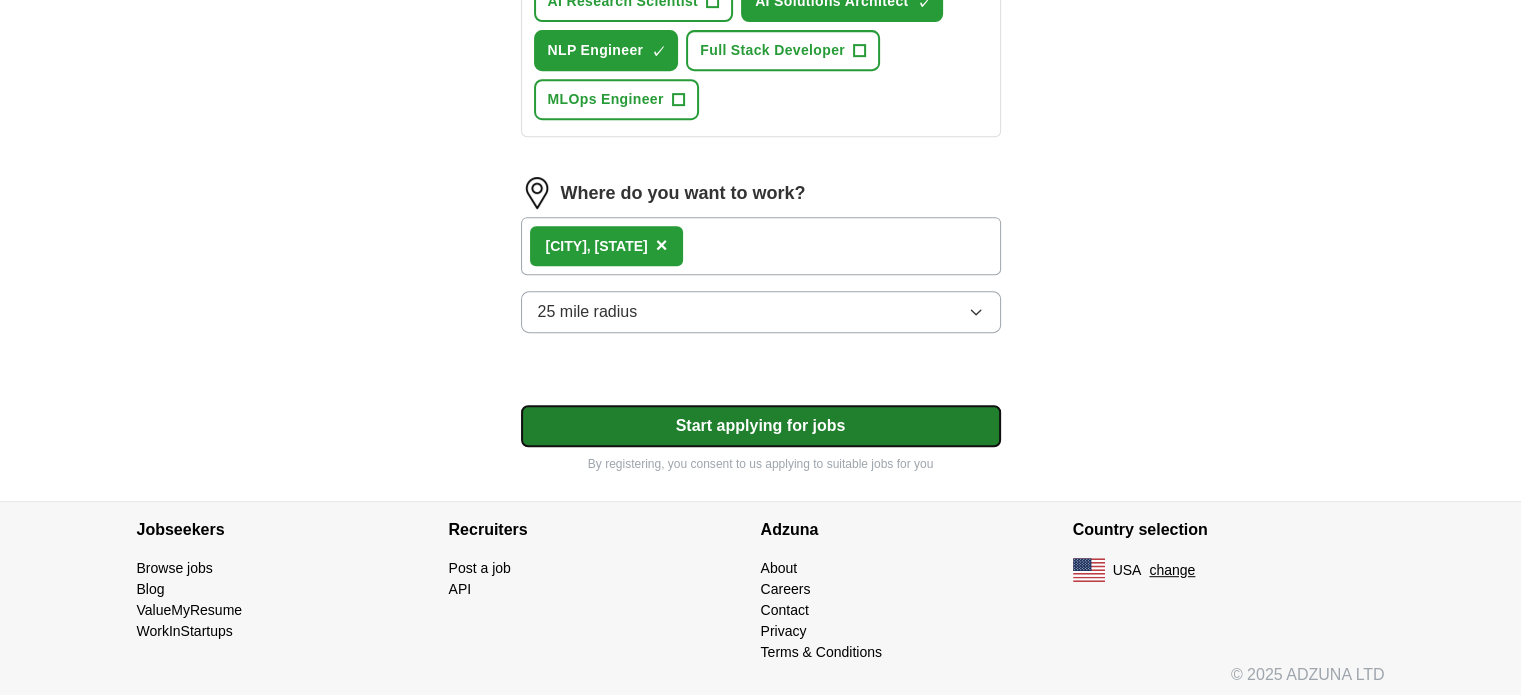 click on "Start applying for jobs" at bounding box center [761, 426] 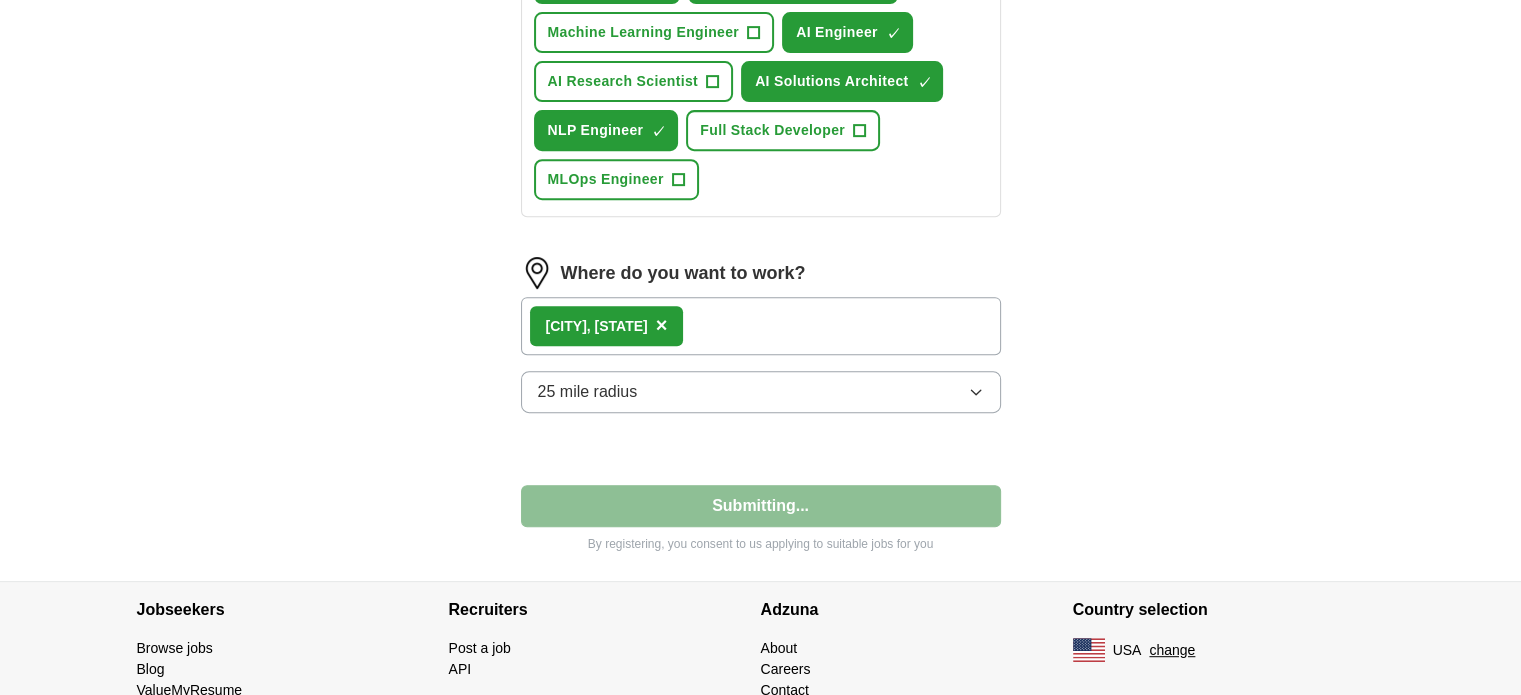 select on "**" 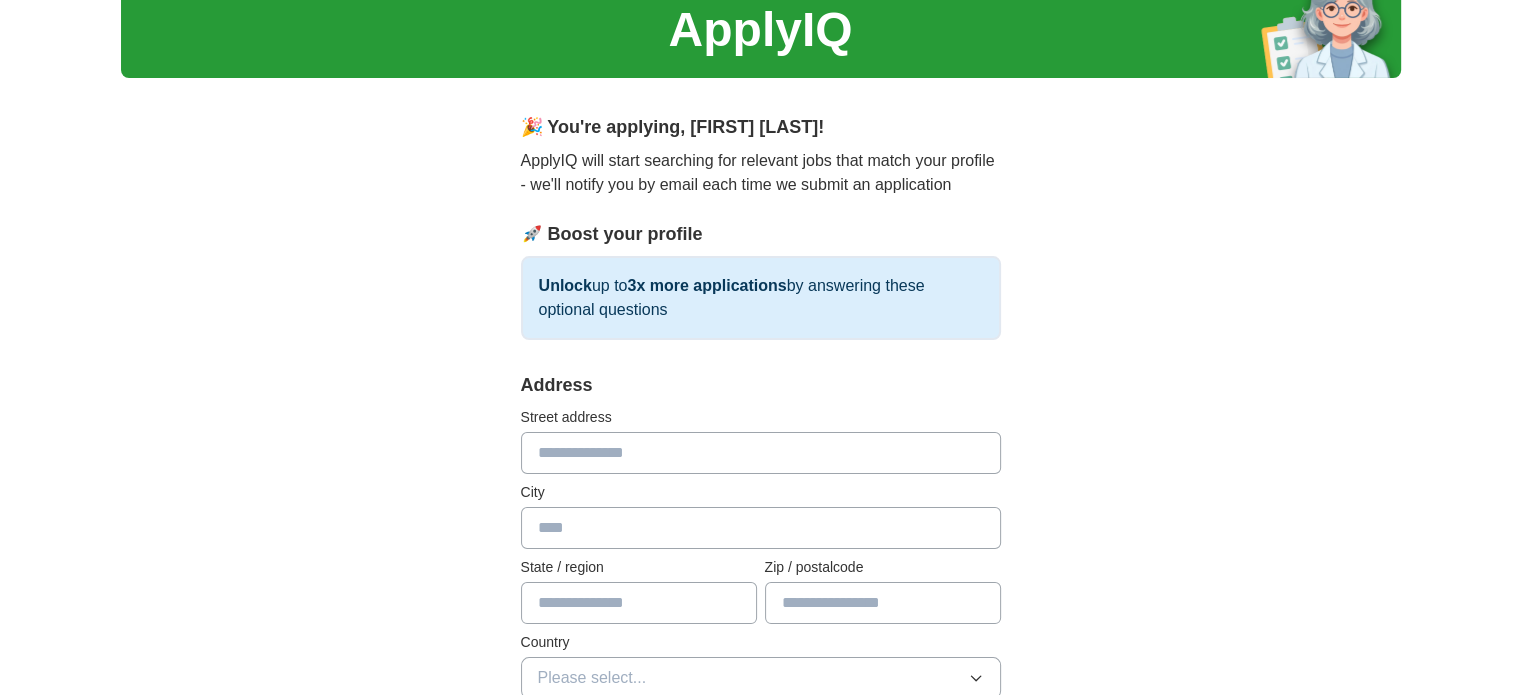 scroll, scrollTop: 0, scrollLeft: 0, axis: both 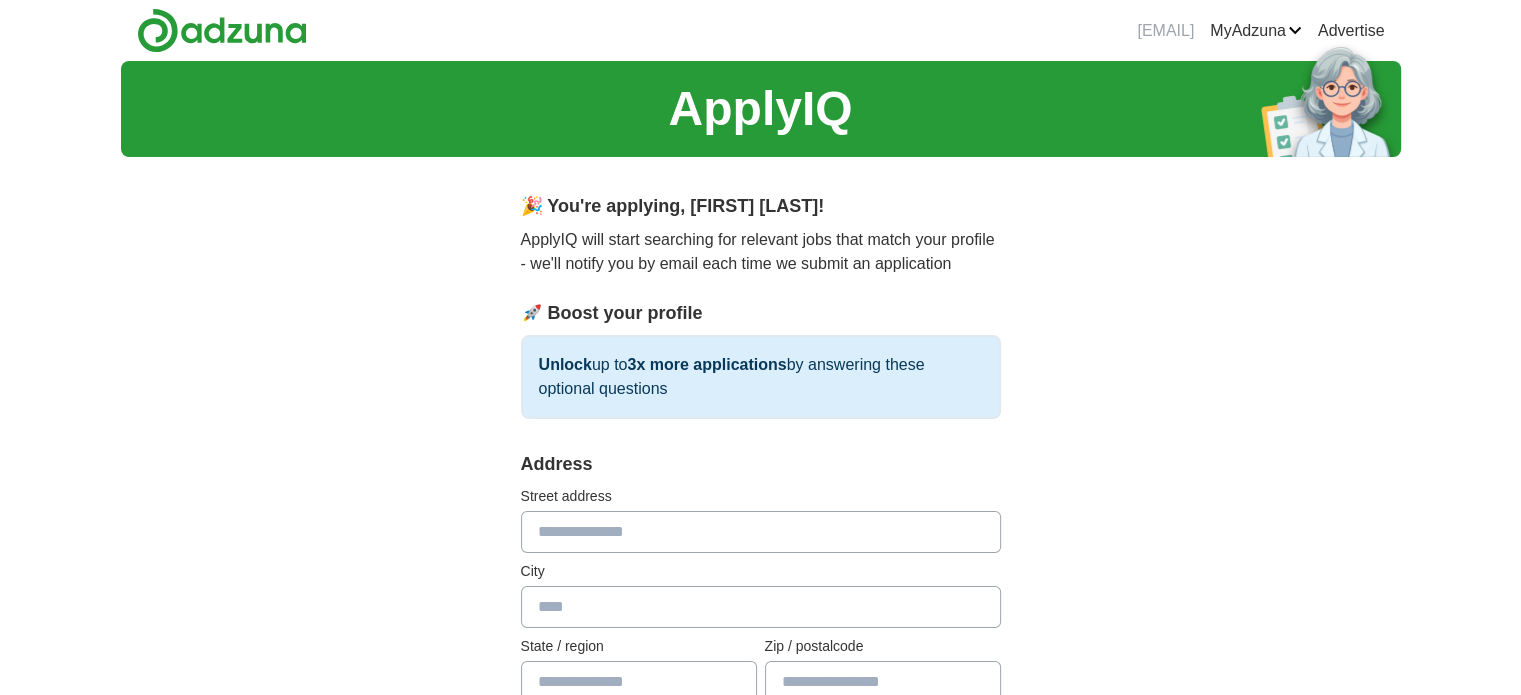 click at bounding box center (761, 532) 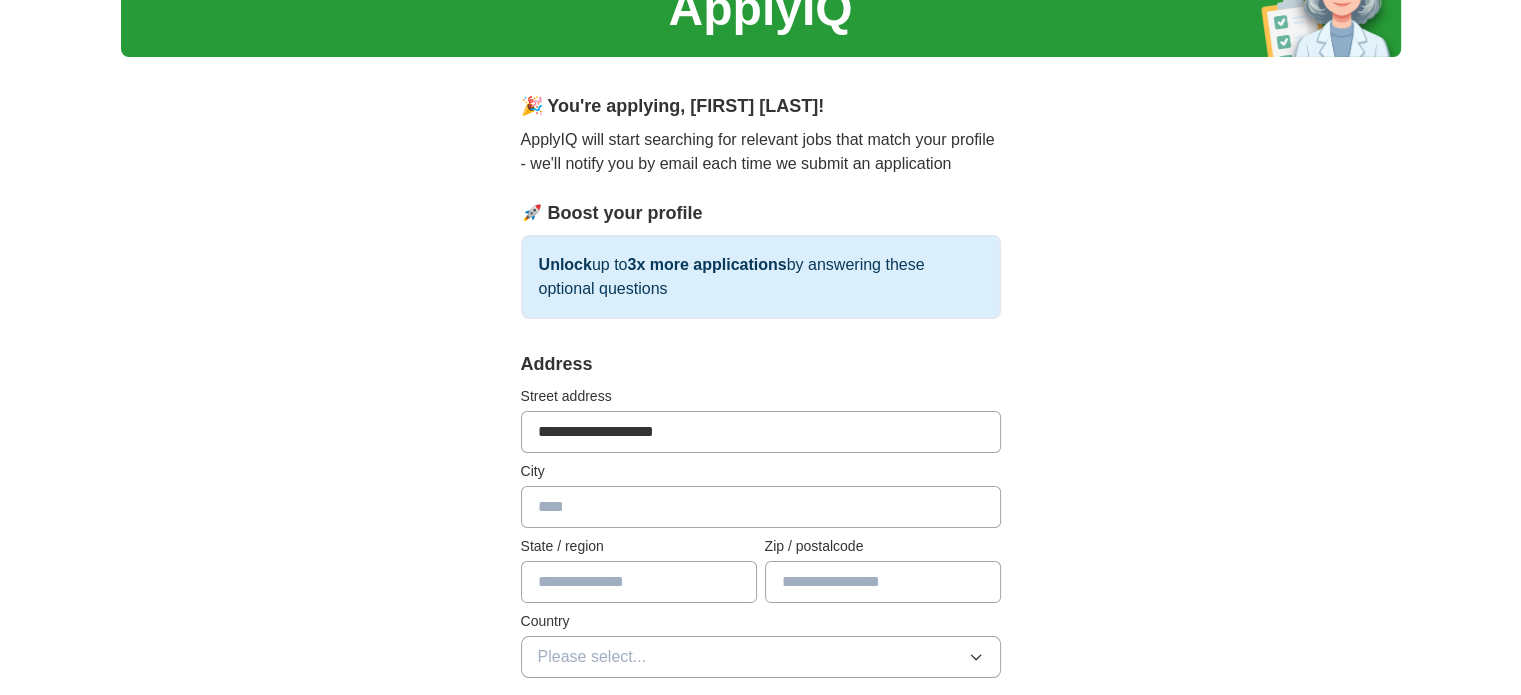 scroll, scrollTop: 102, scrollLeft: 0, axis: vertical 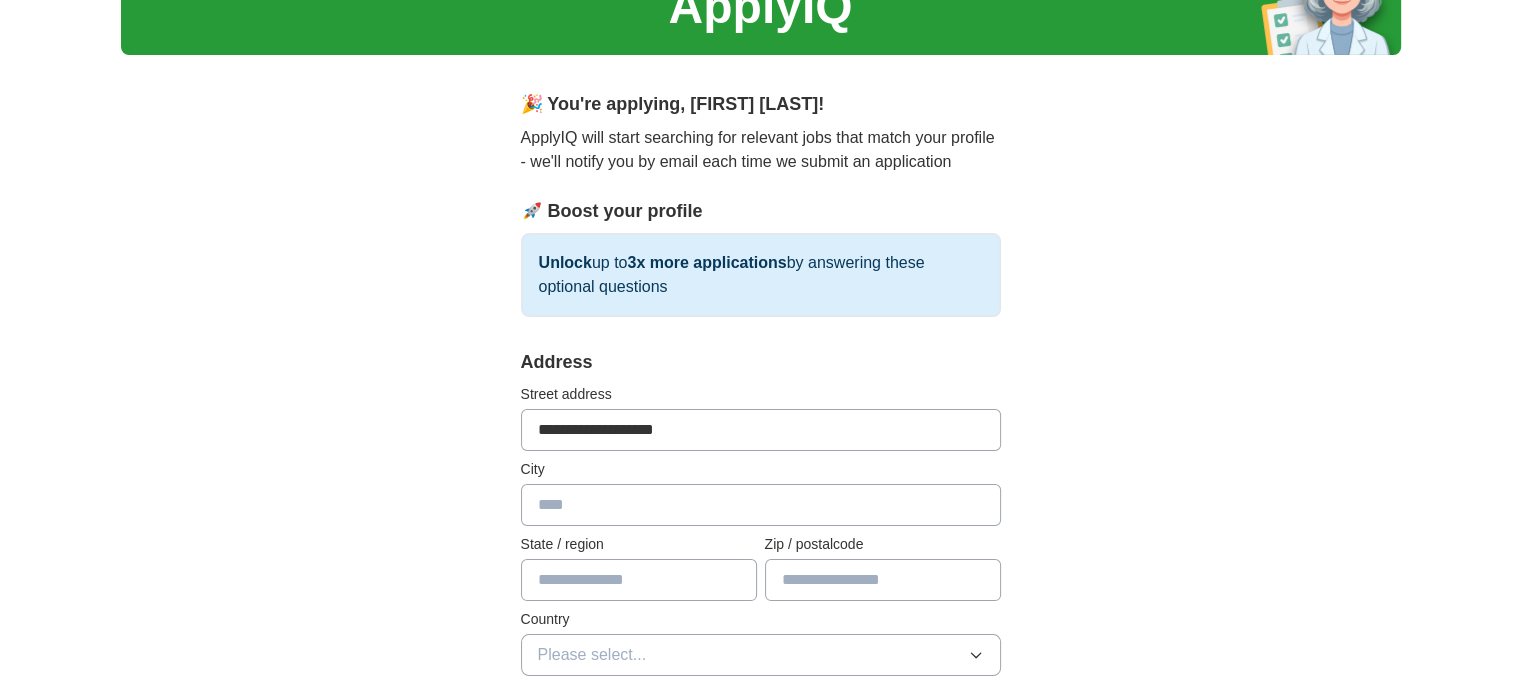 type on "**********" 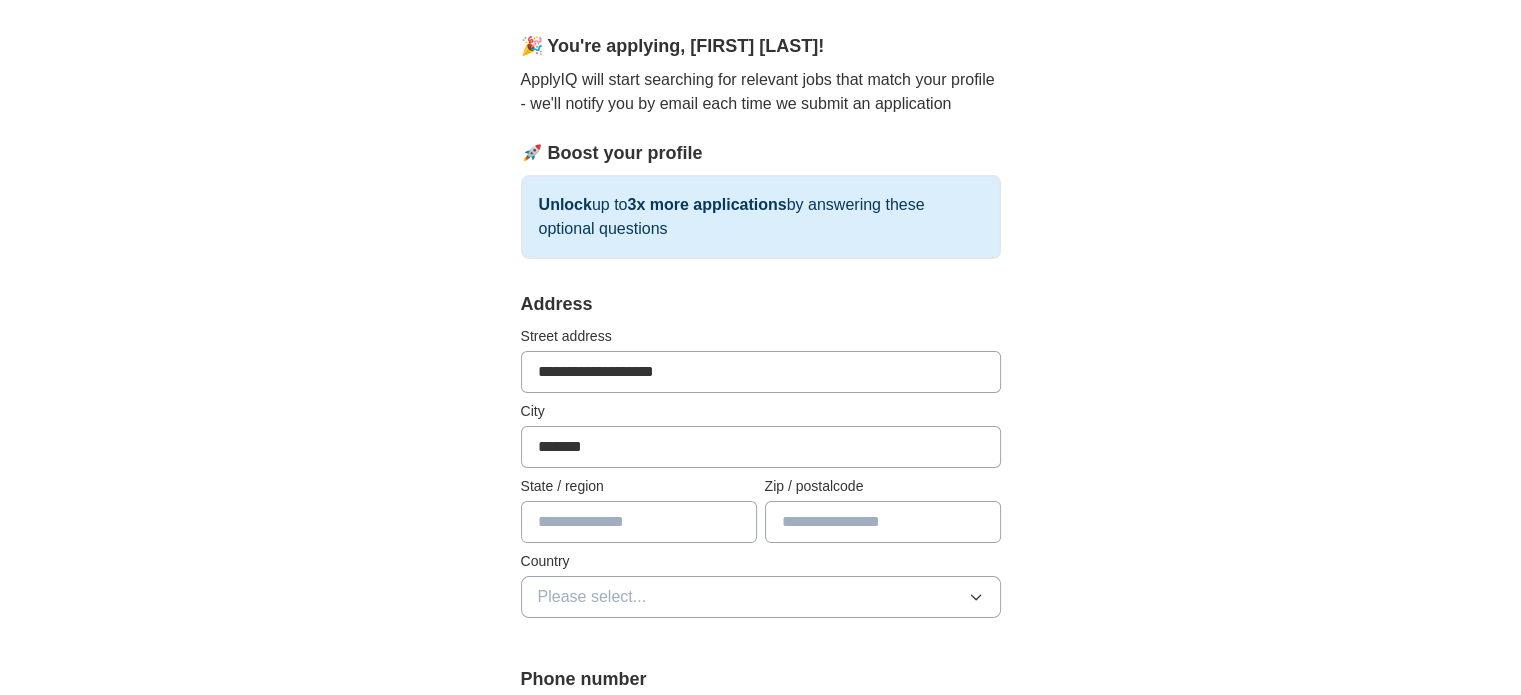 scroll, scrollTop: 162, scrollLeft: 0, axis: vertical 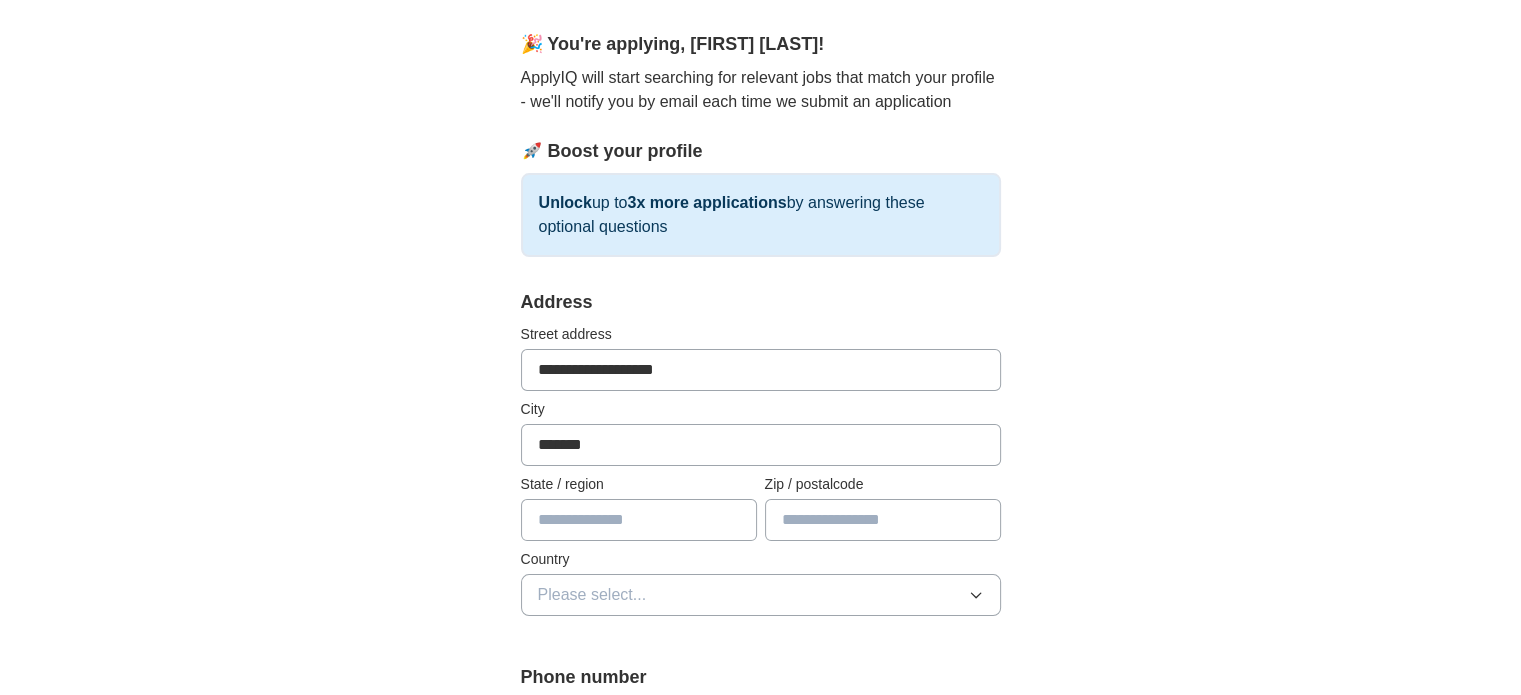 type on "*******" 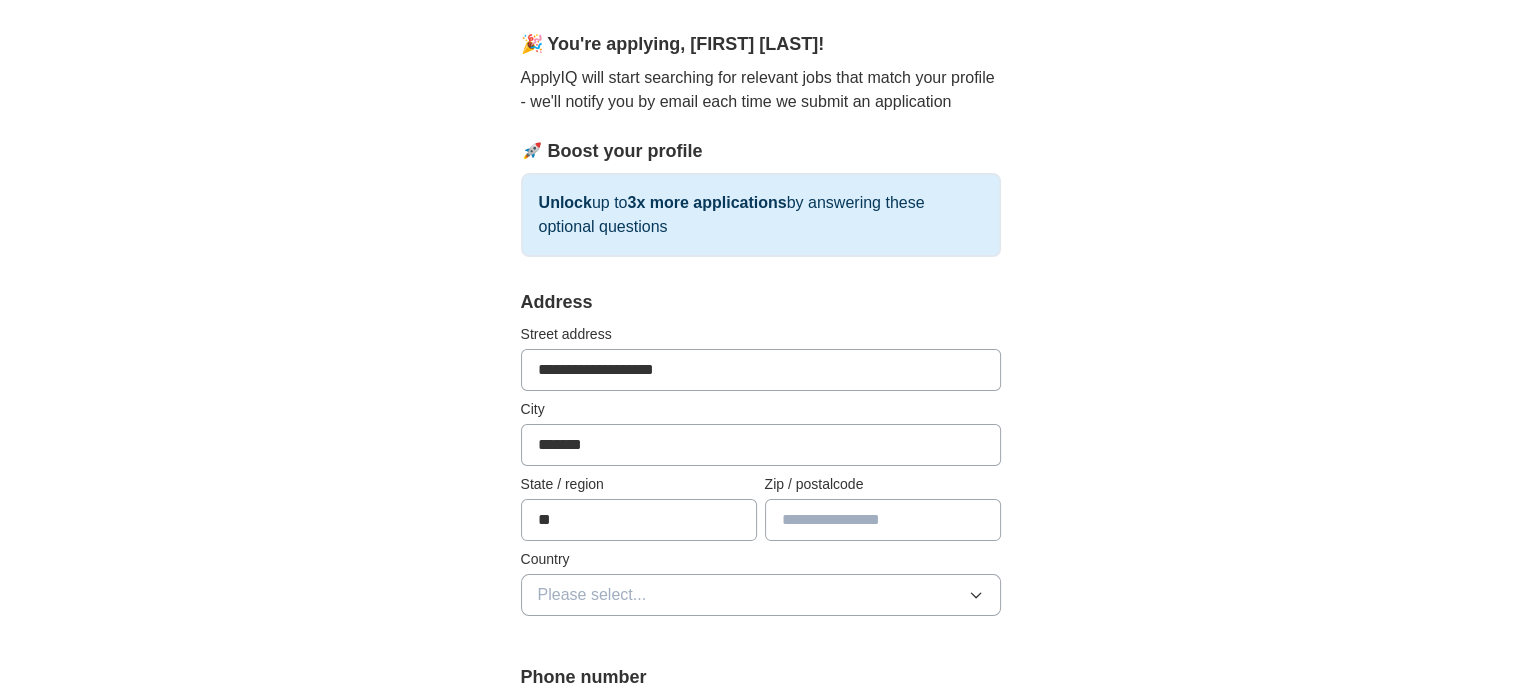 type on "**" 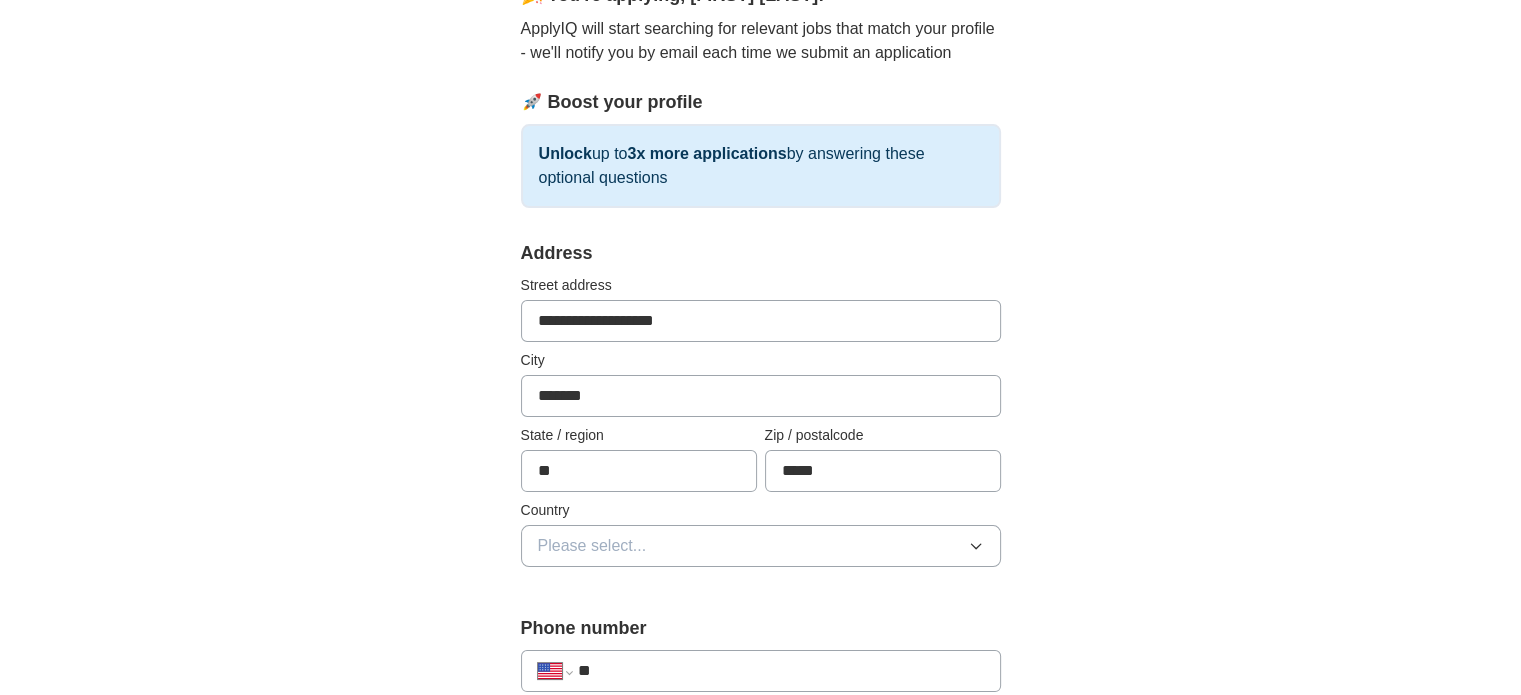scroll, scrollTop: 214, scrollLeft: 0, axis: vertical 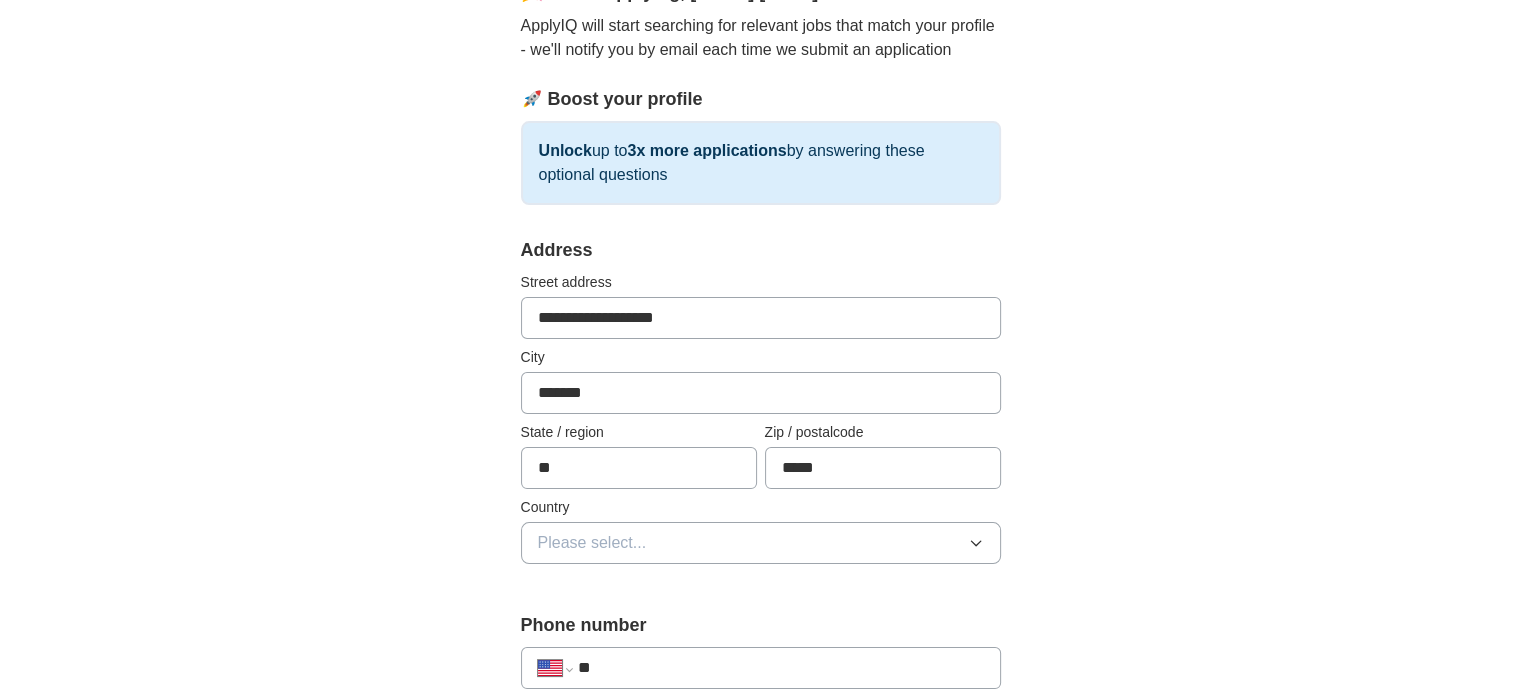 type on "*****" 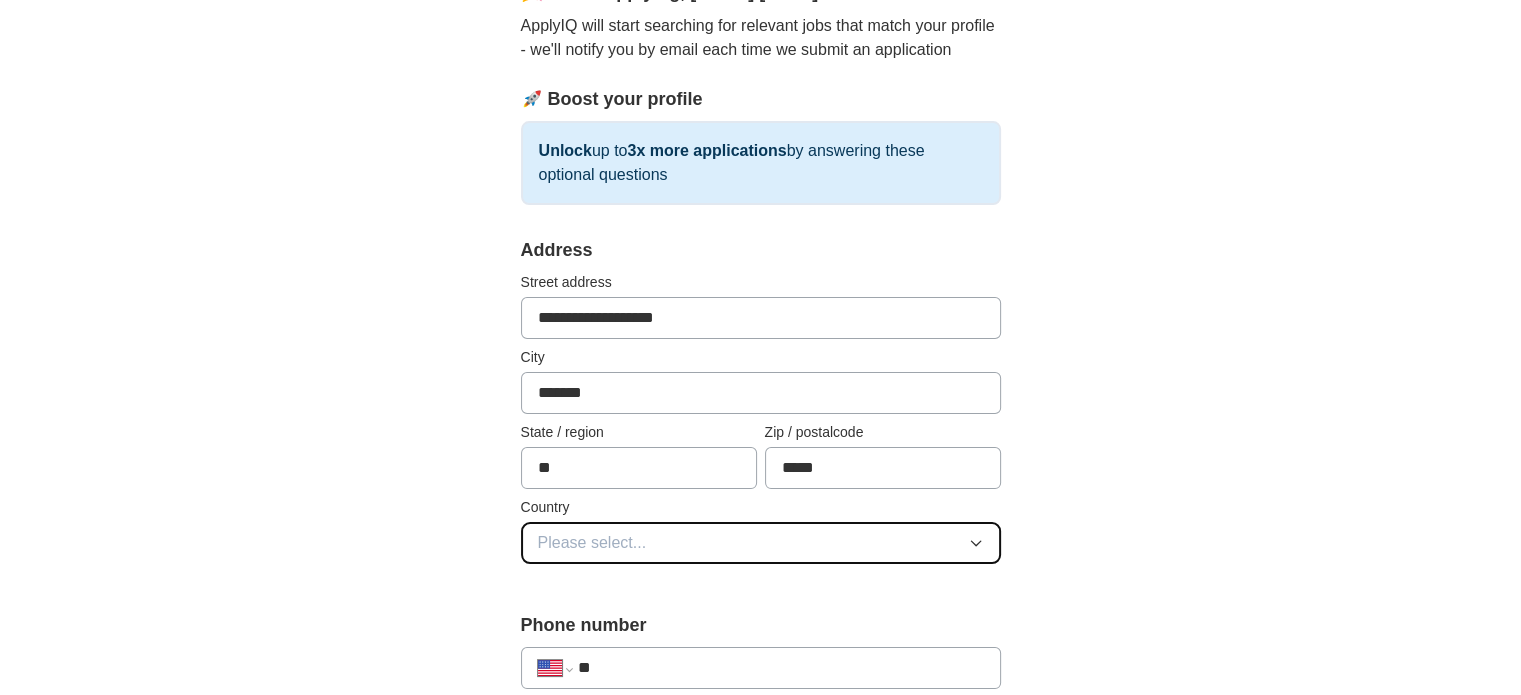 click on "Please select..." at bounding box center (761, 543) 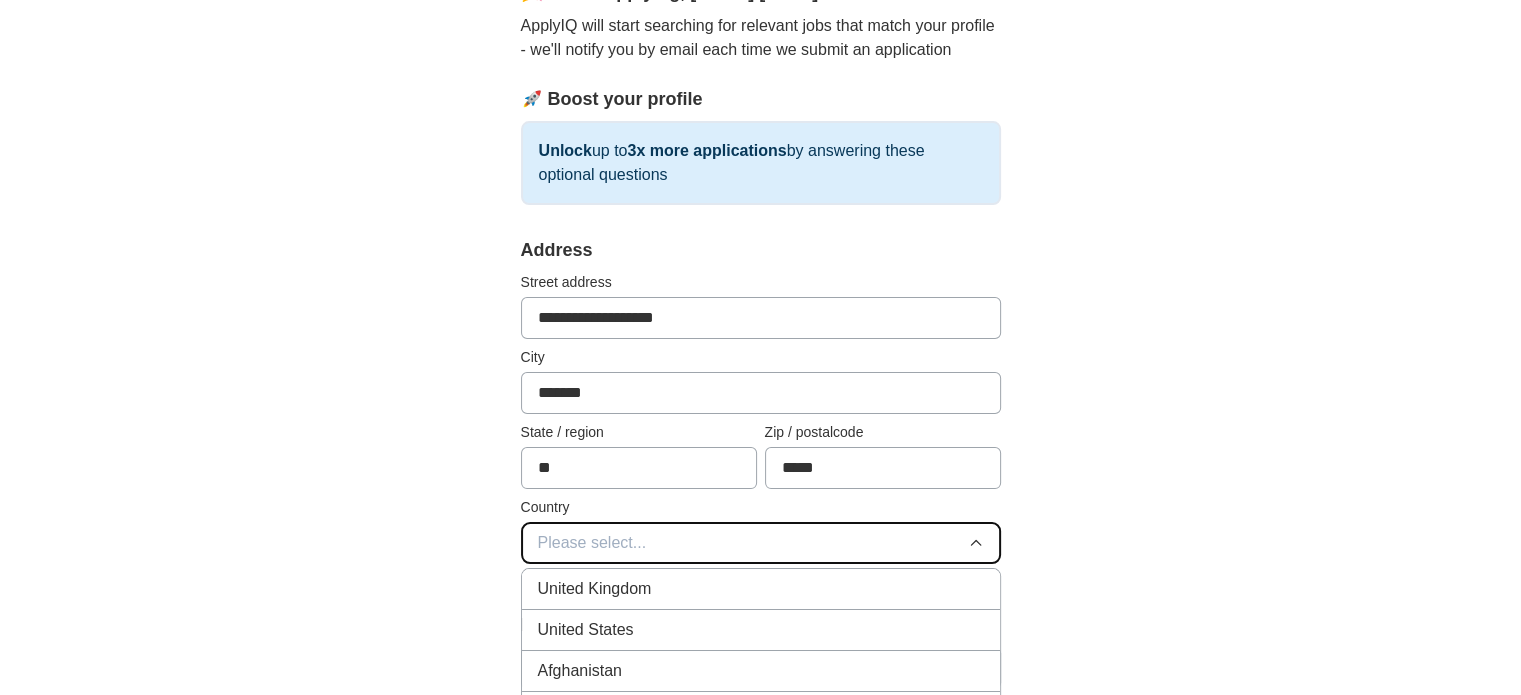 type 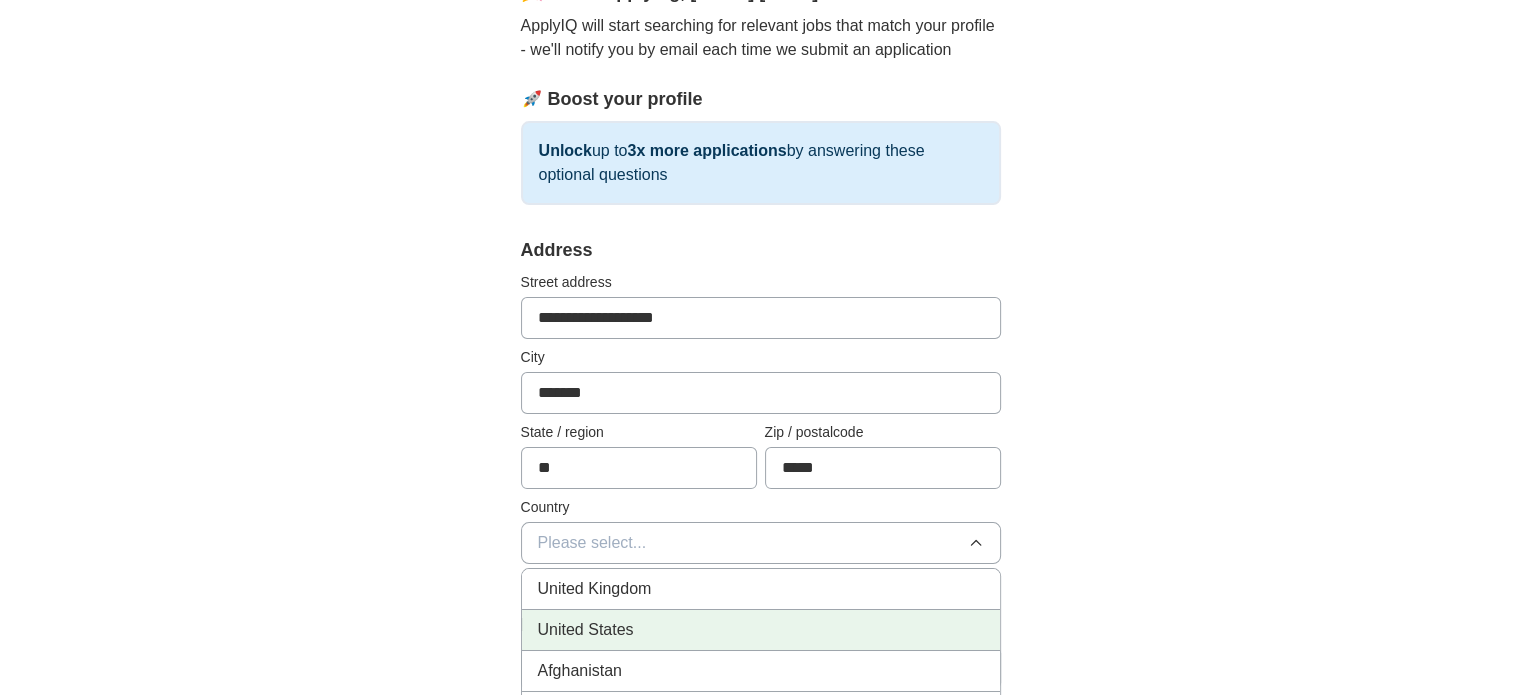 click on "United States" at bounding box center (761, 630) 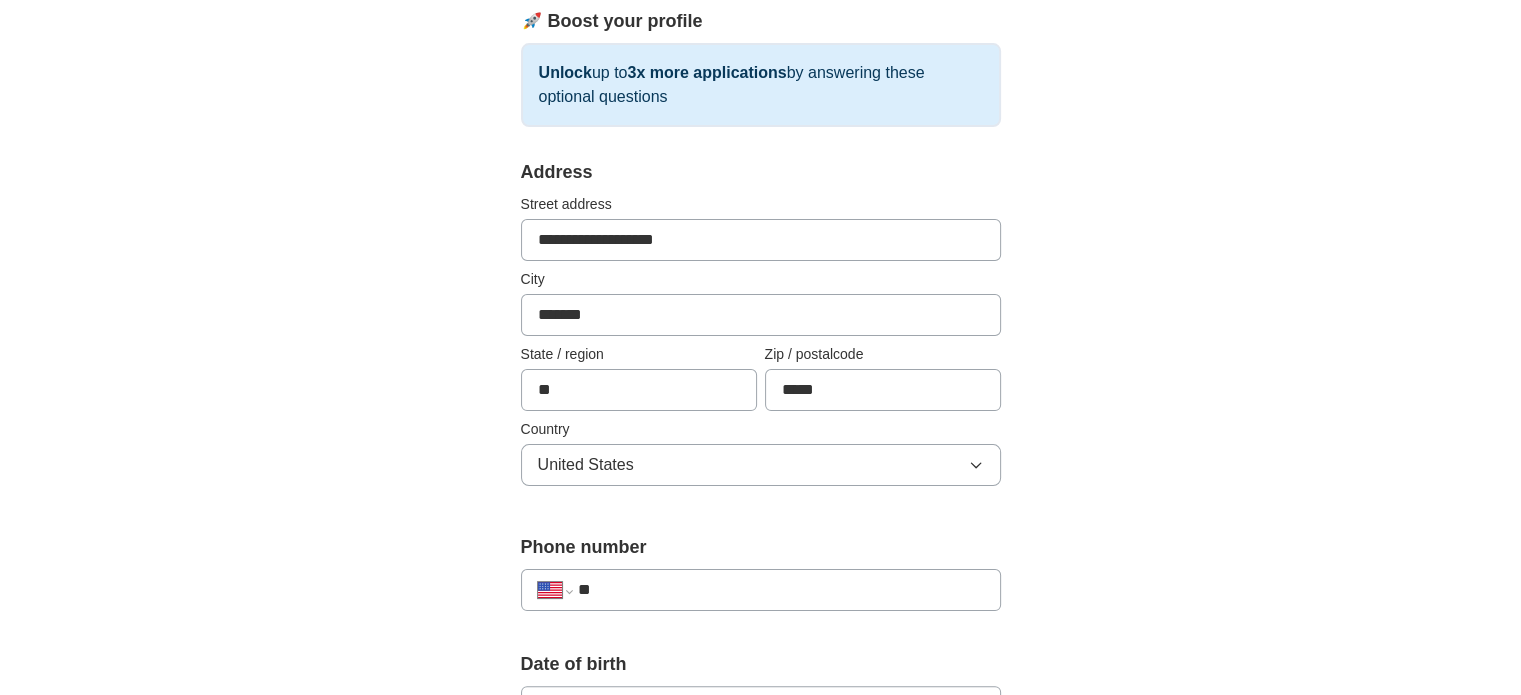 scroll, scrollTop: 294, scrollLeft: 0, axis: vertical 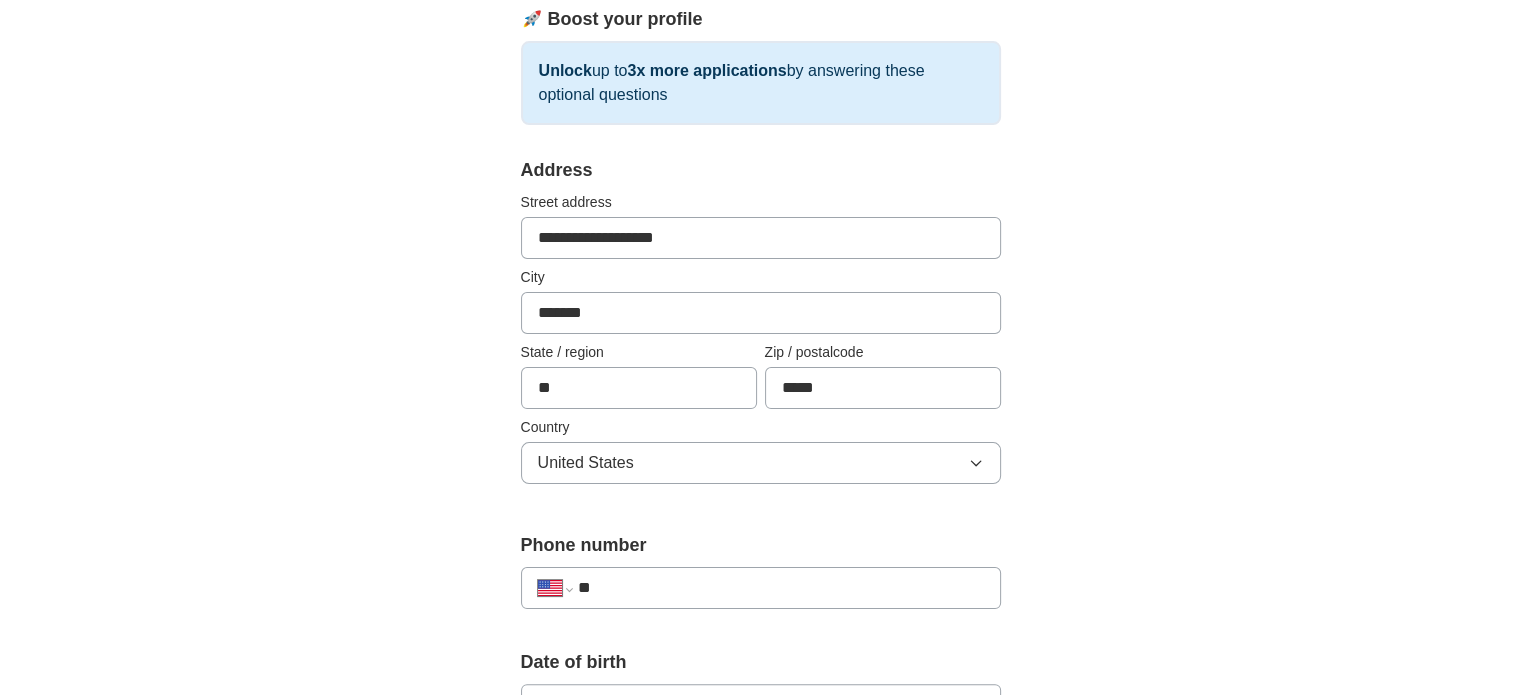 click on "**" at bounding box center [780, 588] 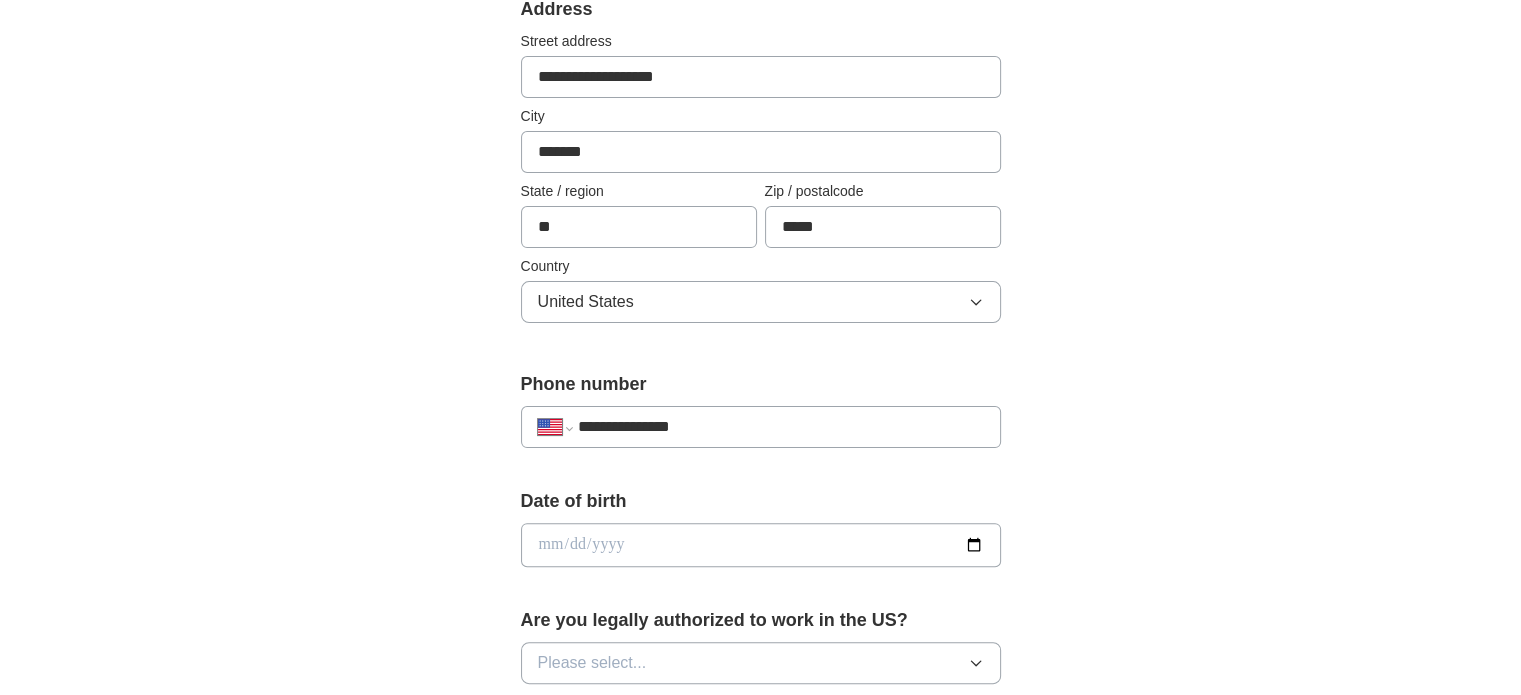 scroll, scrollTop: 499, scrollLeft: 0, axis: vertical 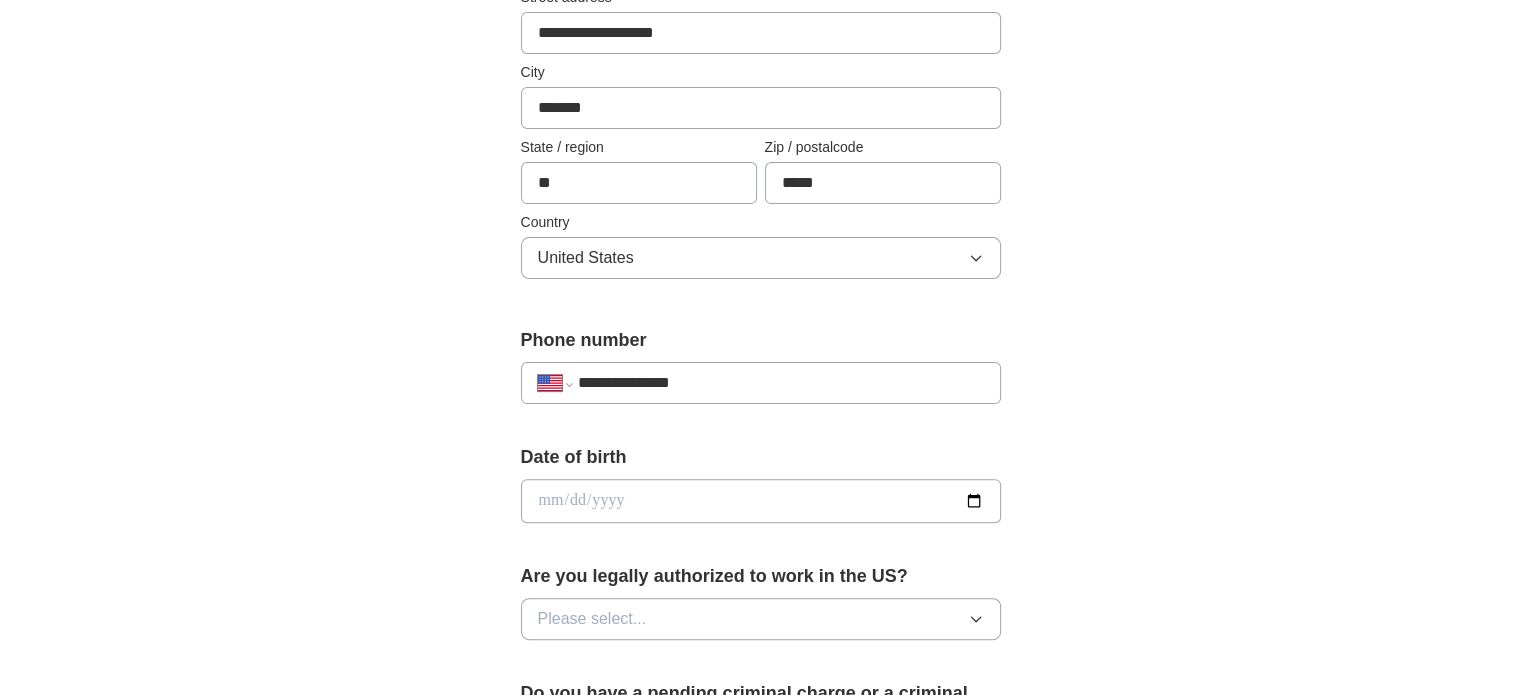 type on "**********" 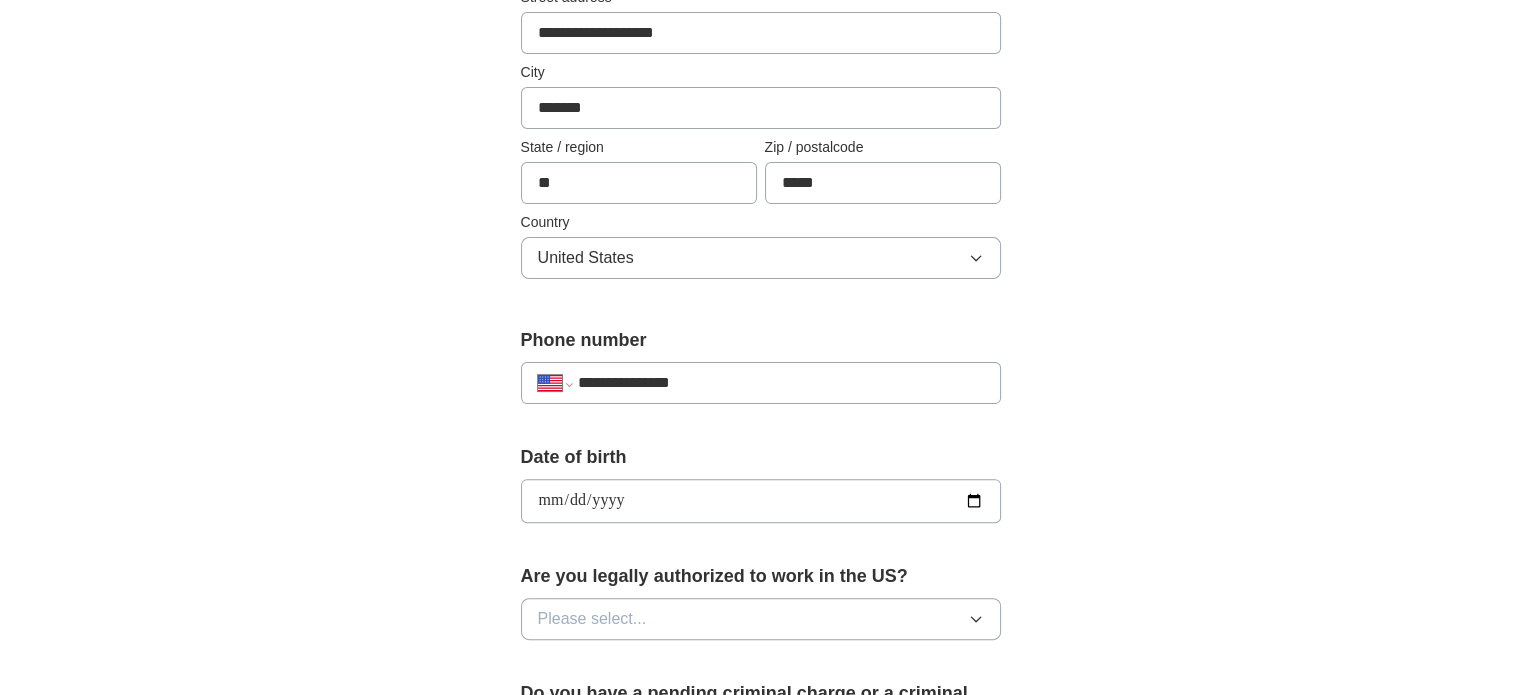 type on "**********" 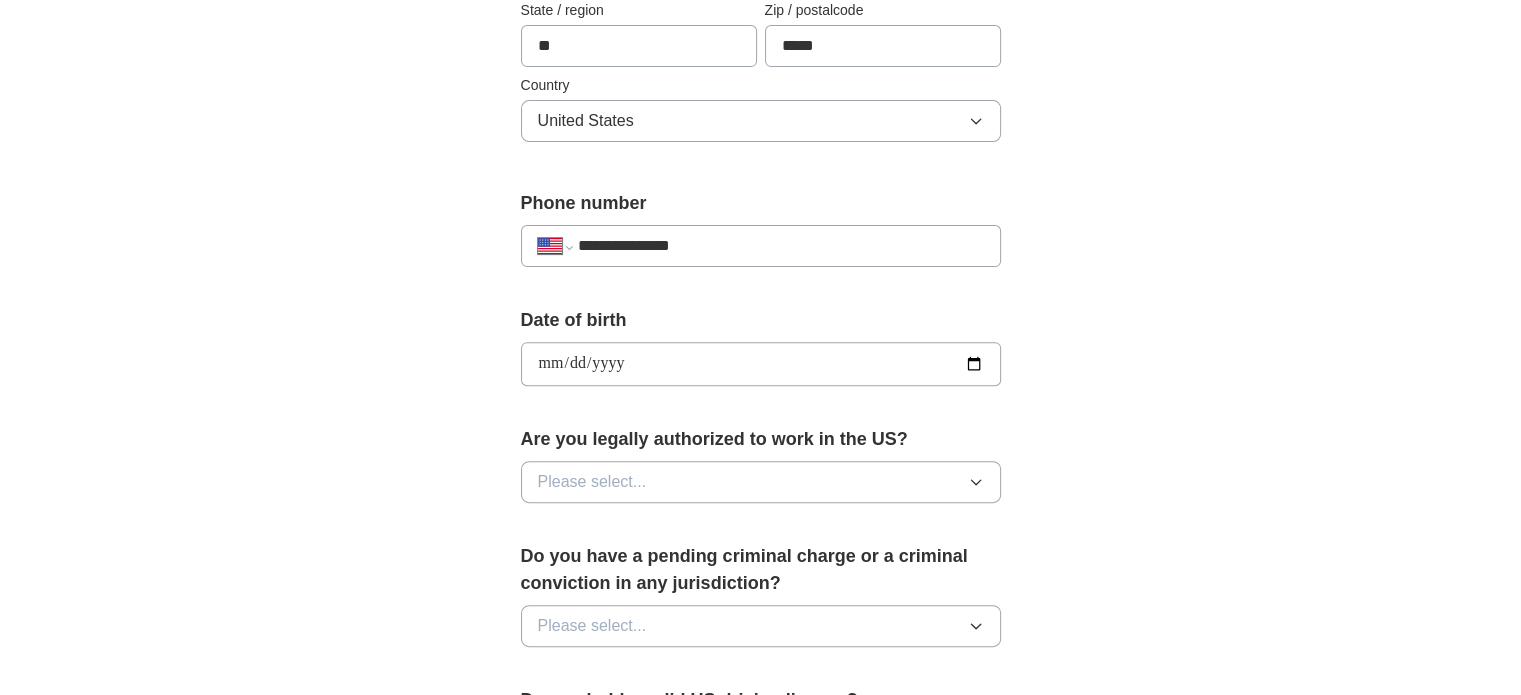 scroll, scrollTop: 644, scrollLeft: 0, axis: vertical 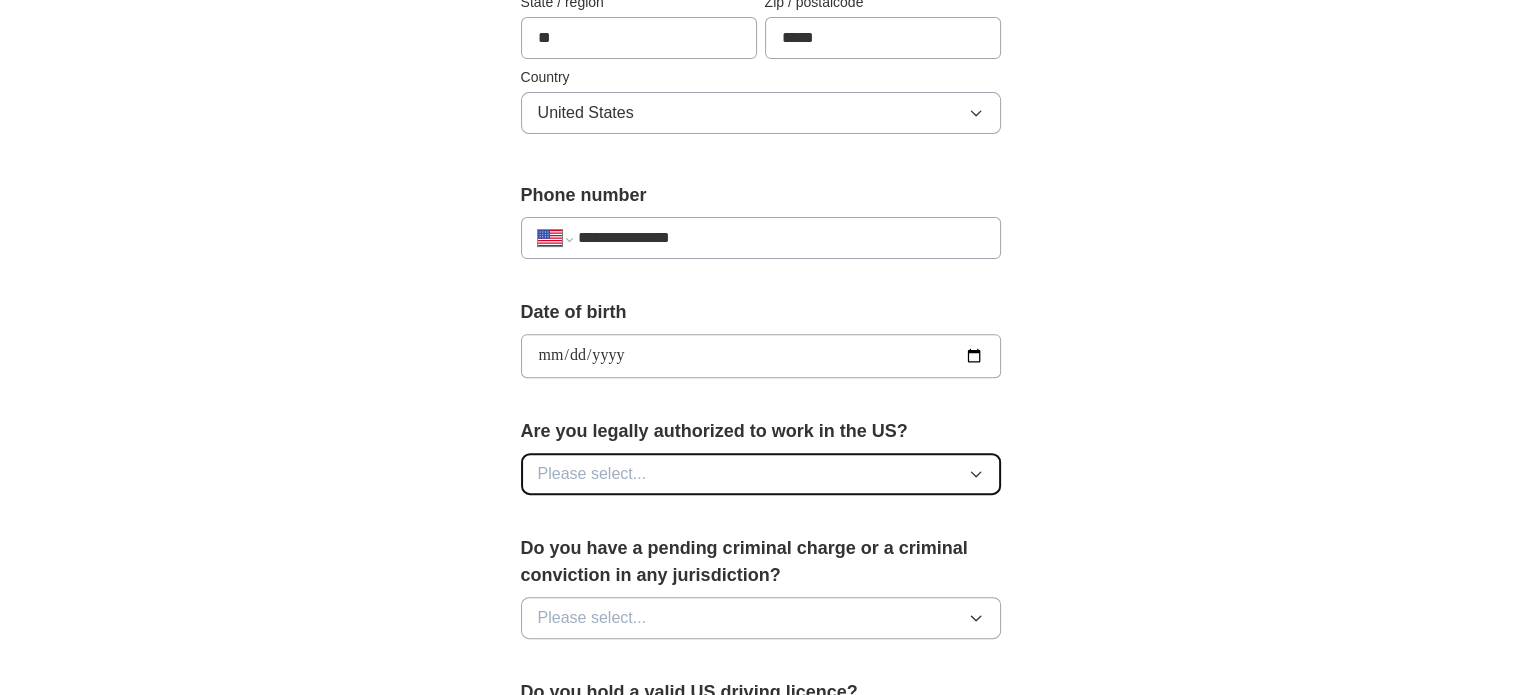 click on "Please select..." at bounding box center [761, 474] 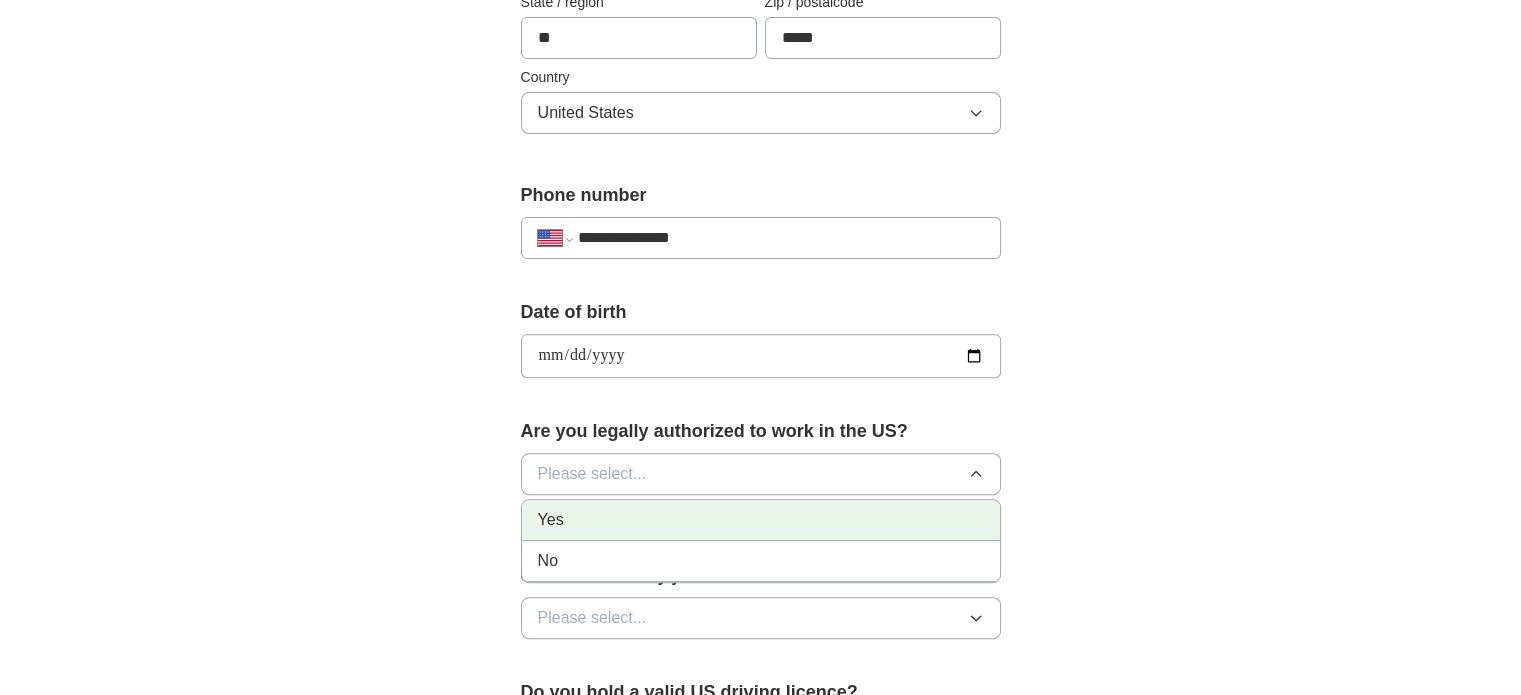 click on "Yes" at bounding box center (551, 520) 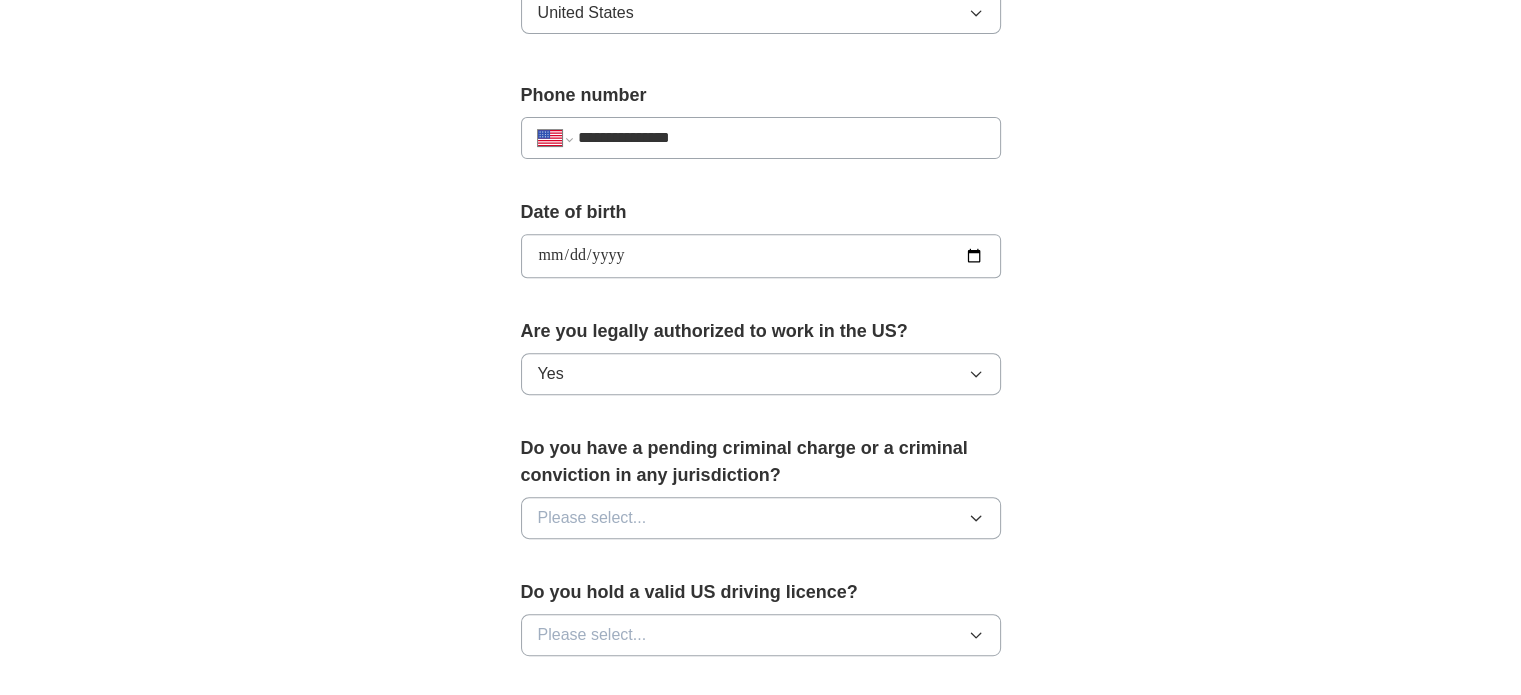 scroll, scrollTop: 758, scrollLeft: 0, axis: vertical 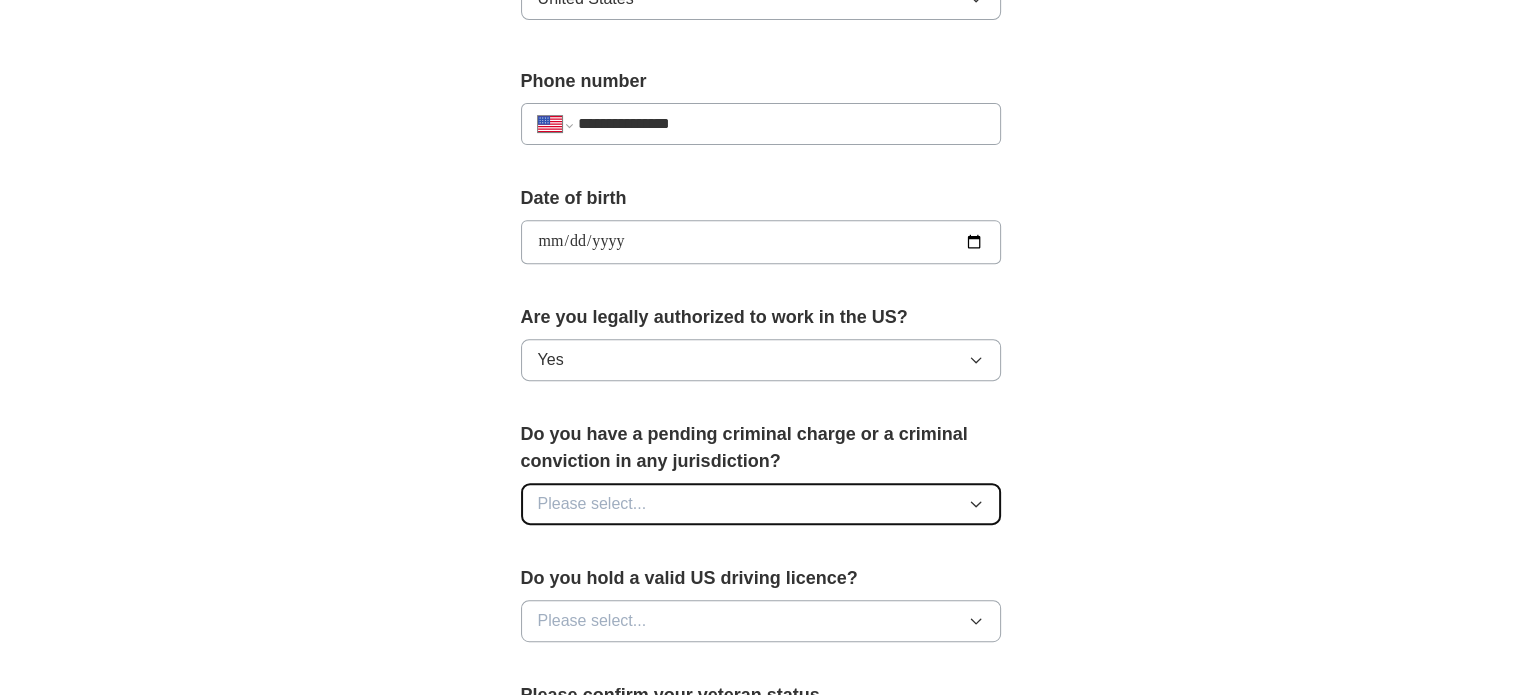 click on "Please select..." at bounding box center (592, 504) 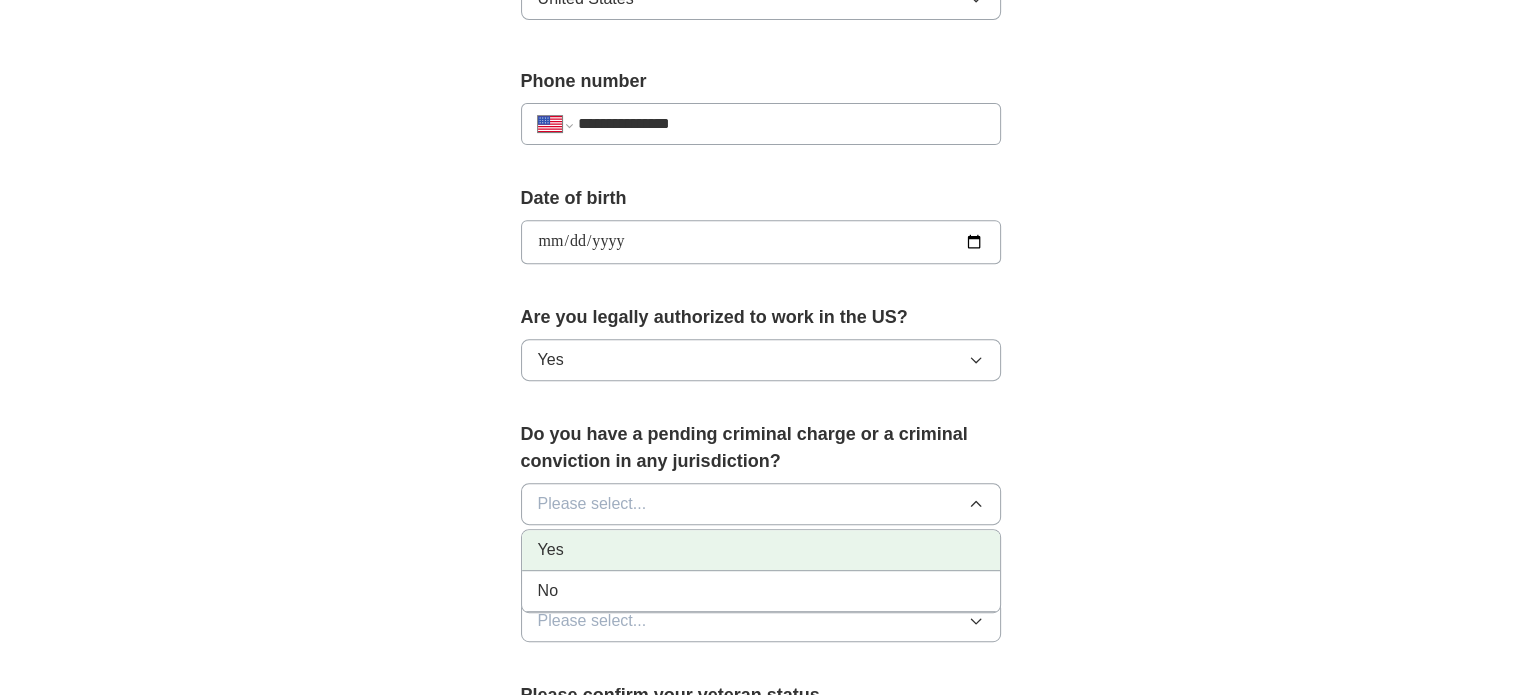 click on "Yes" at bounding box center (761, 550) 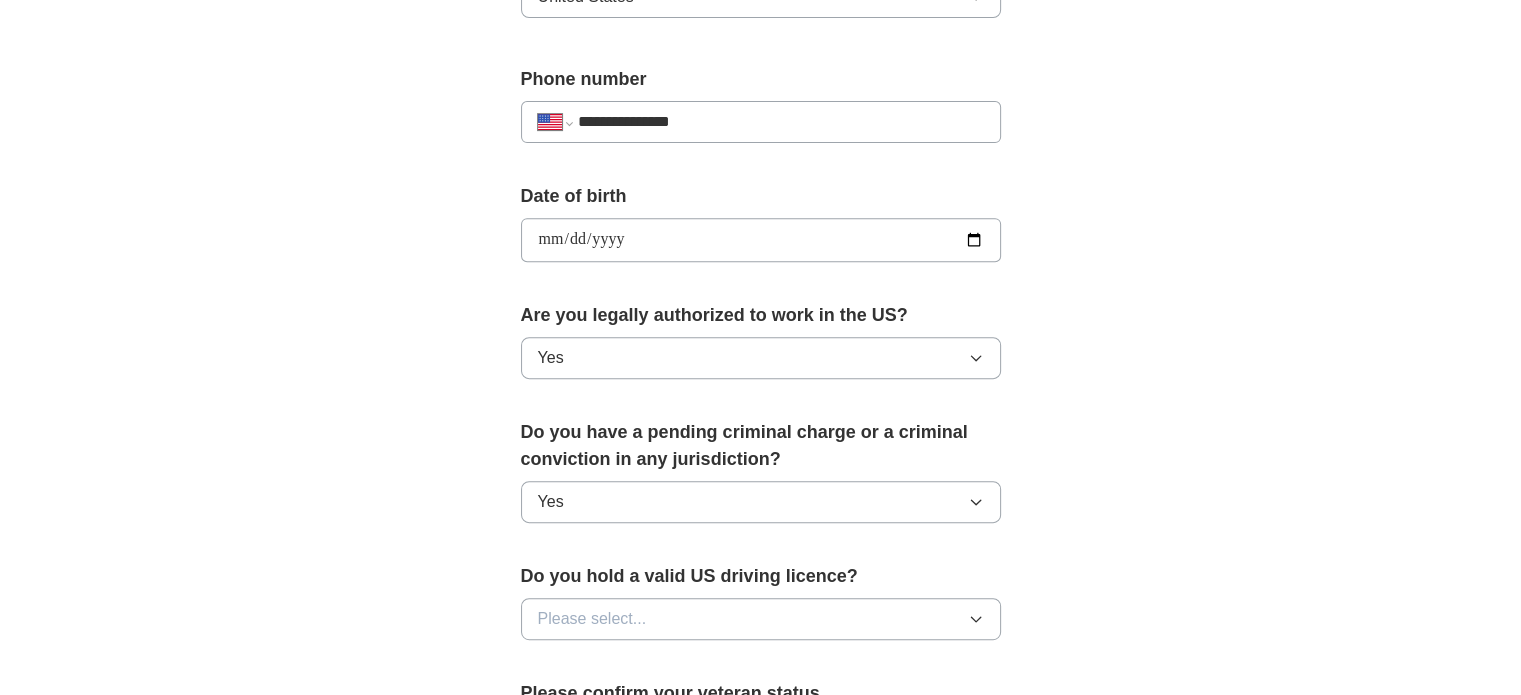 scroll, scrollTop: 764, scrollLeft: 0, axis: vertical 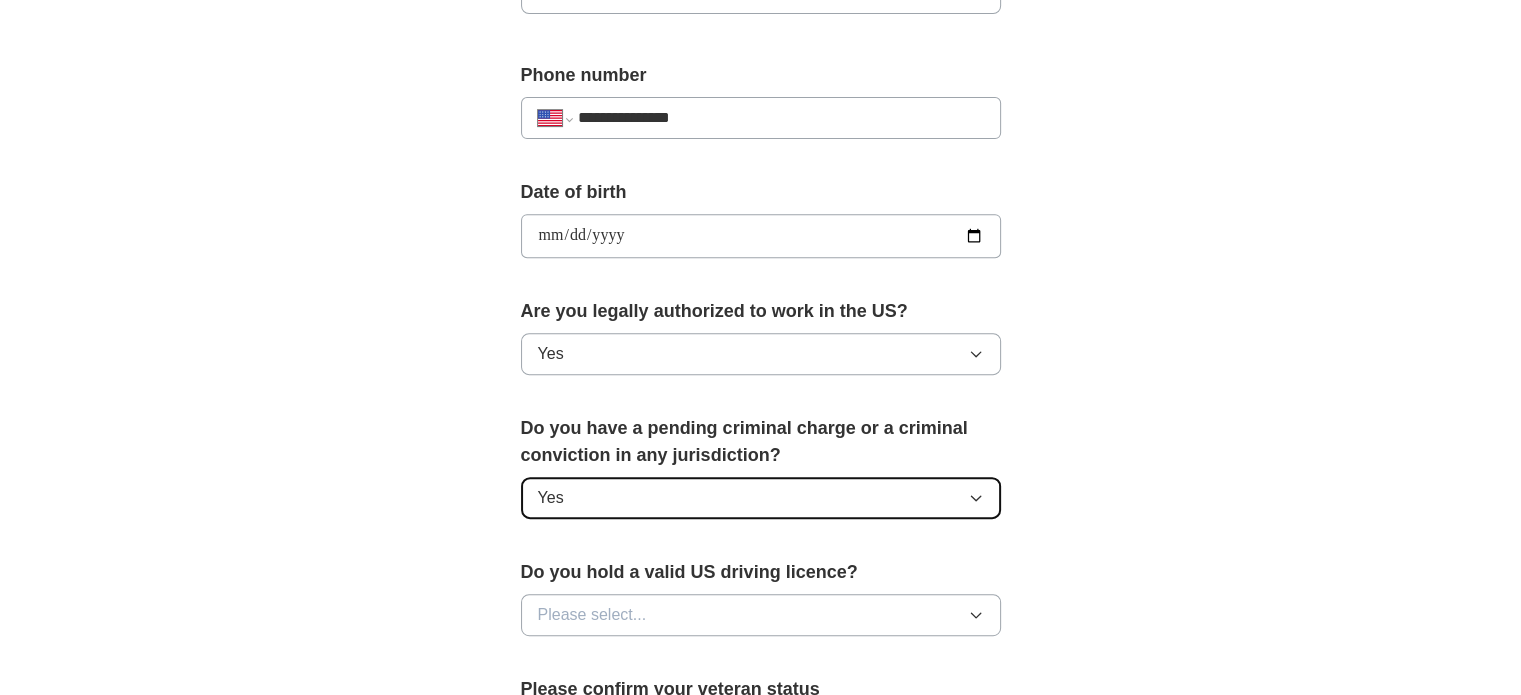 click on "Yes" at bounding box center (761, 498) 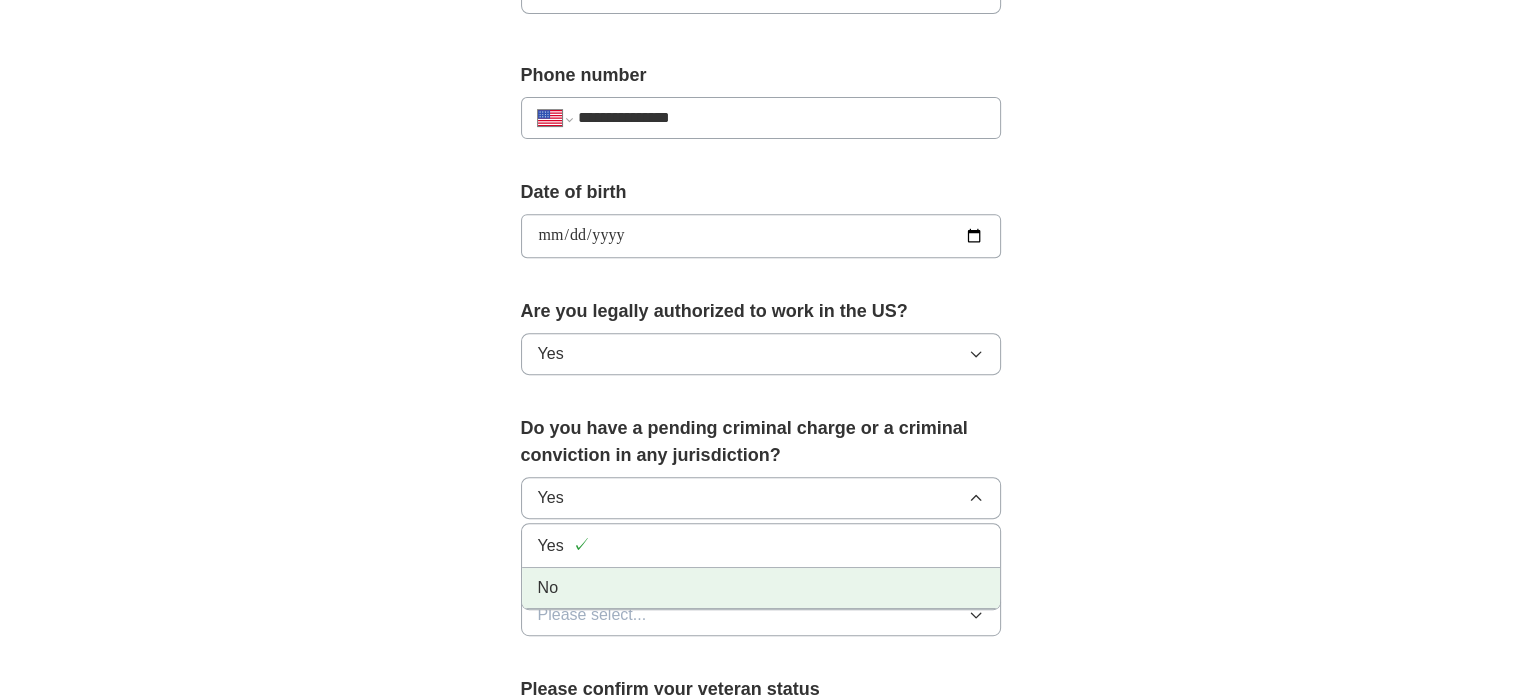 click on "No" at bounding box center (761, 588) 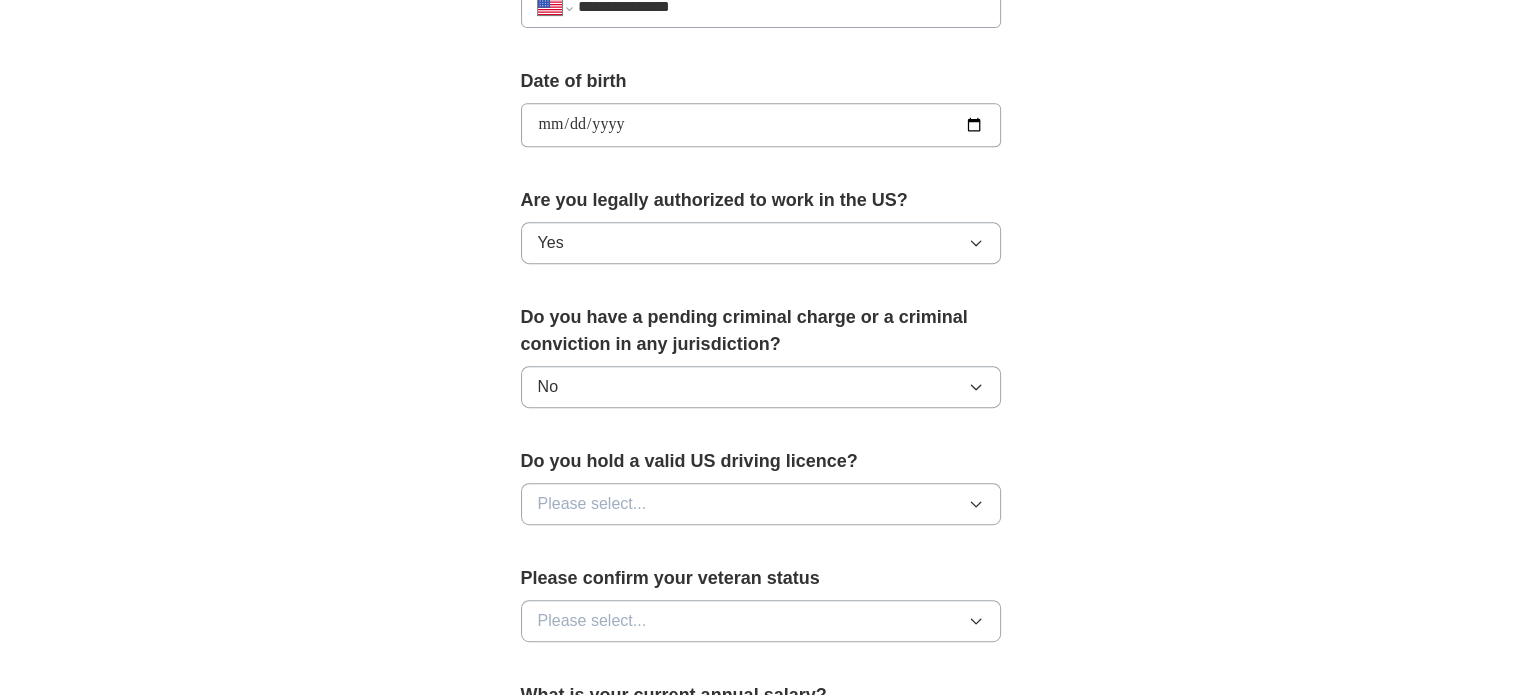 scroll, scrollTop: 876, scrollLeft: 0, axis: vertical 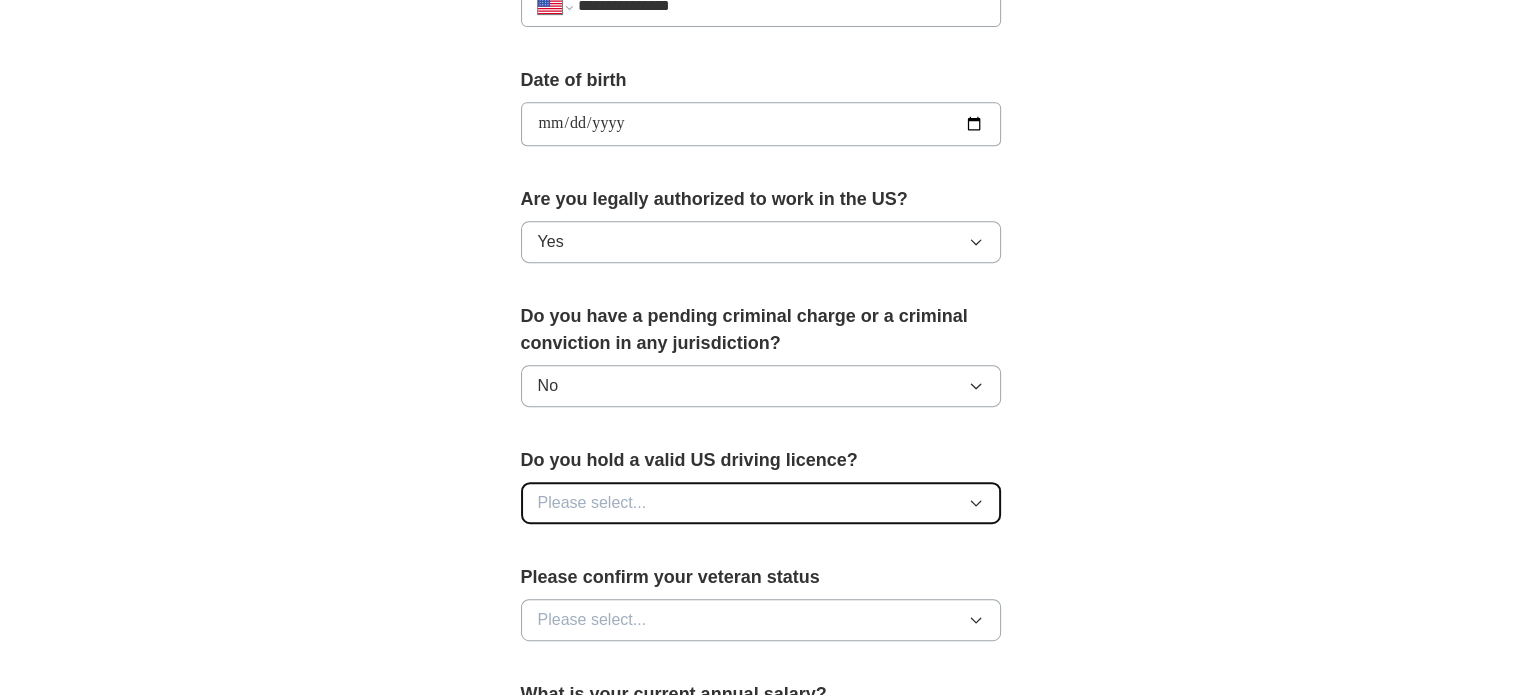 click on "Please select..." at bounding box center (592, 503) 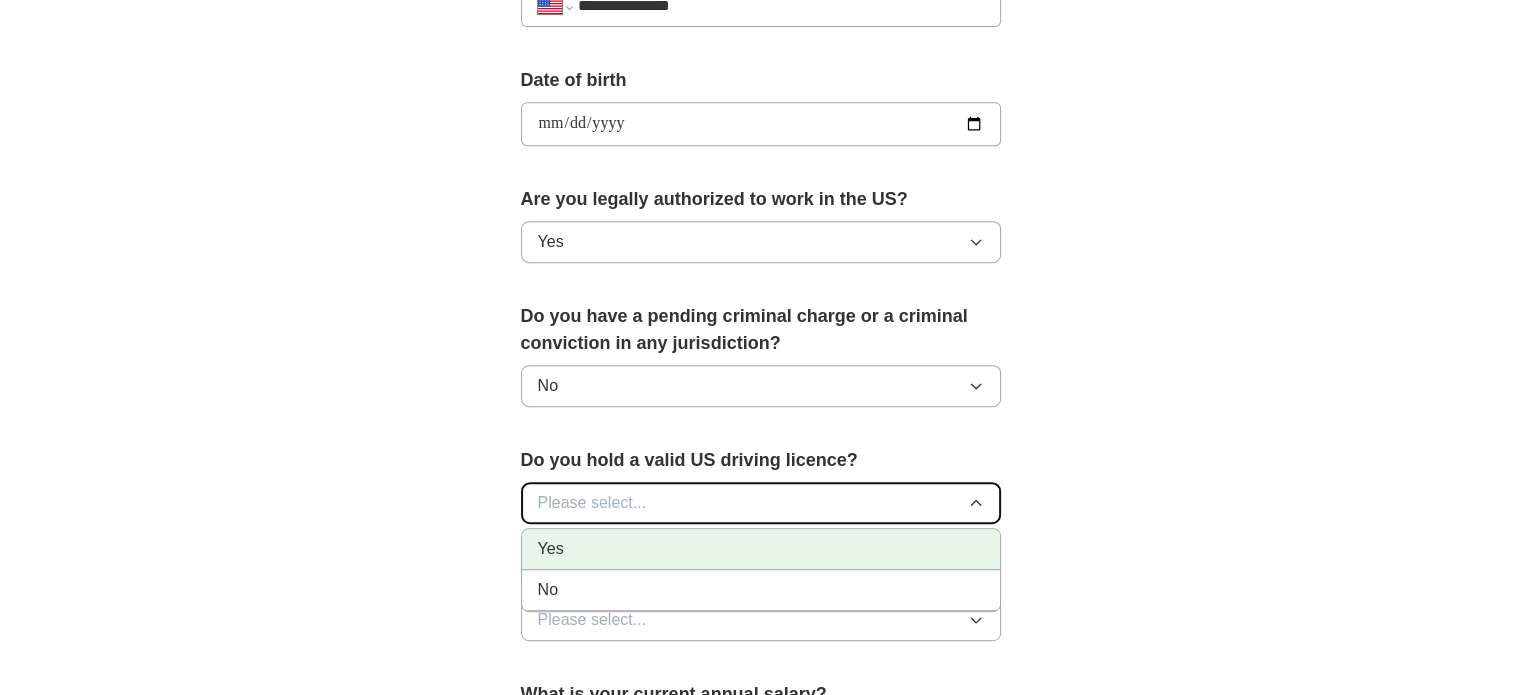 drag, startPoint x: 584, startPoint y: 503, endPoint x: 564, endPoint y: 547, distance: 48.332184 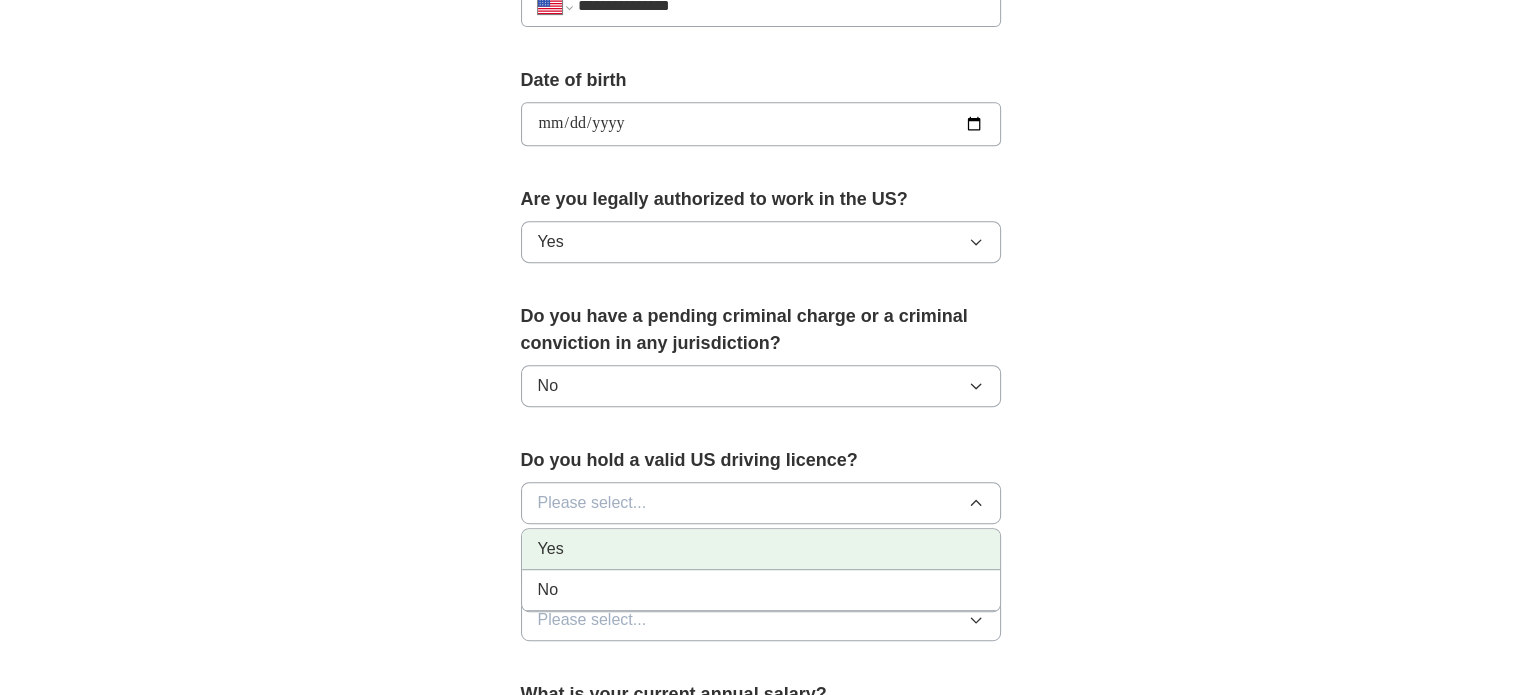 click on "Yes" at bounding box center [761, 549] 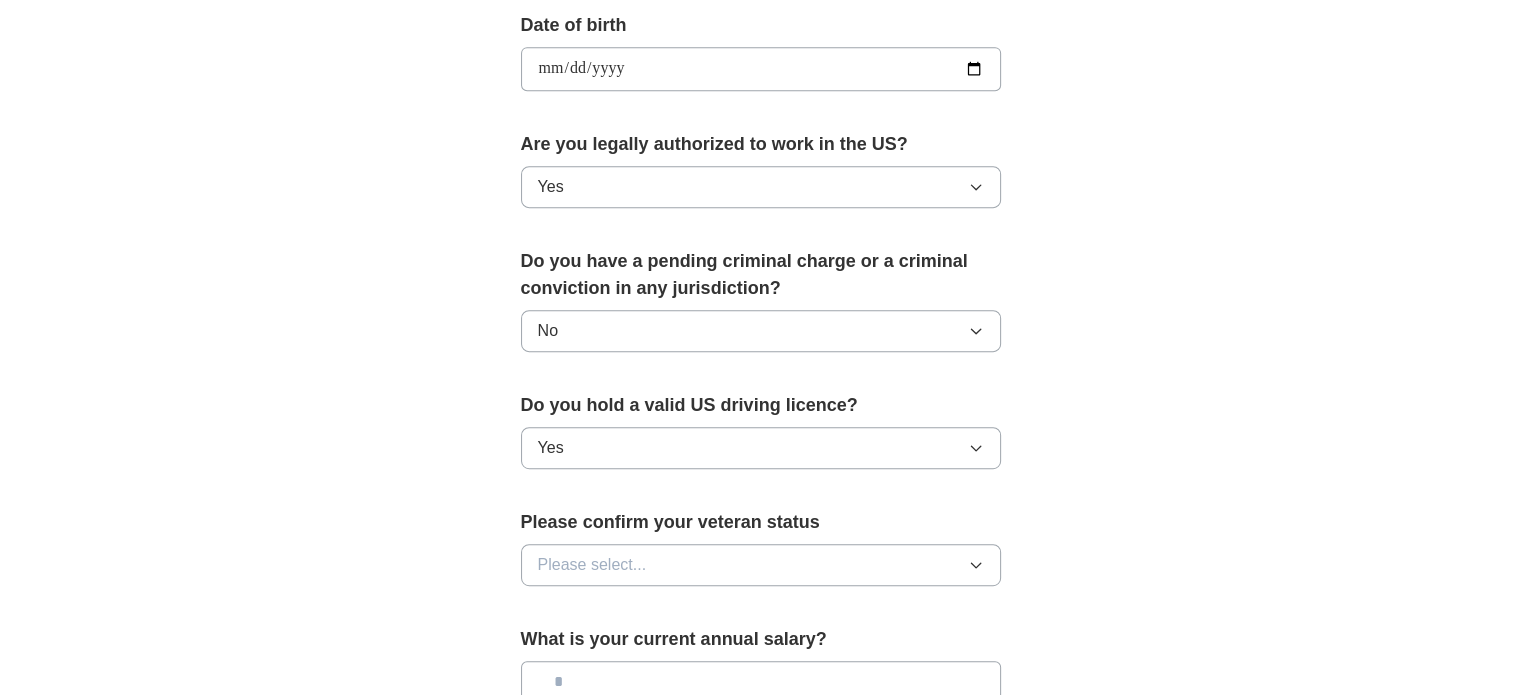 scroll, scrollTop: 932, scrollLeft: 0, axis: vertical 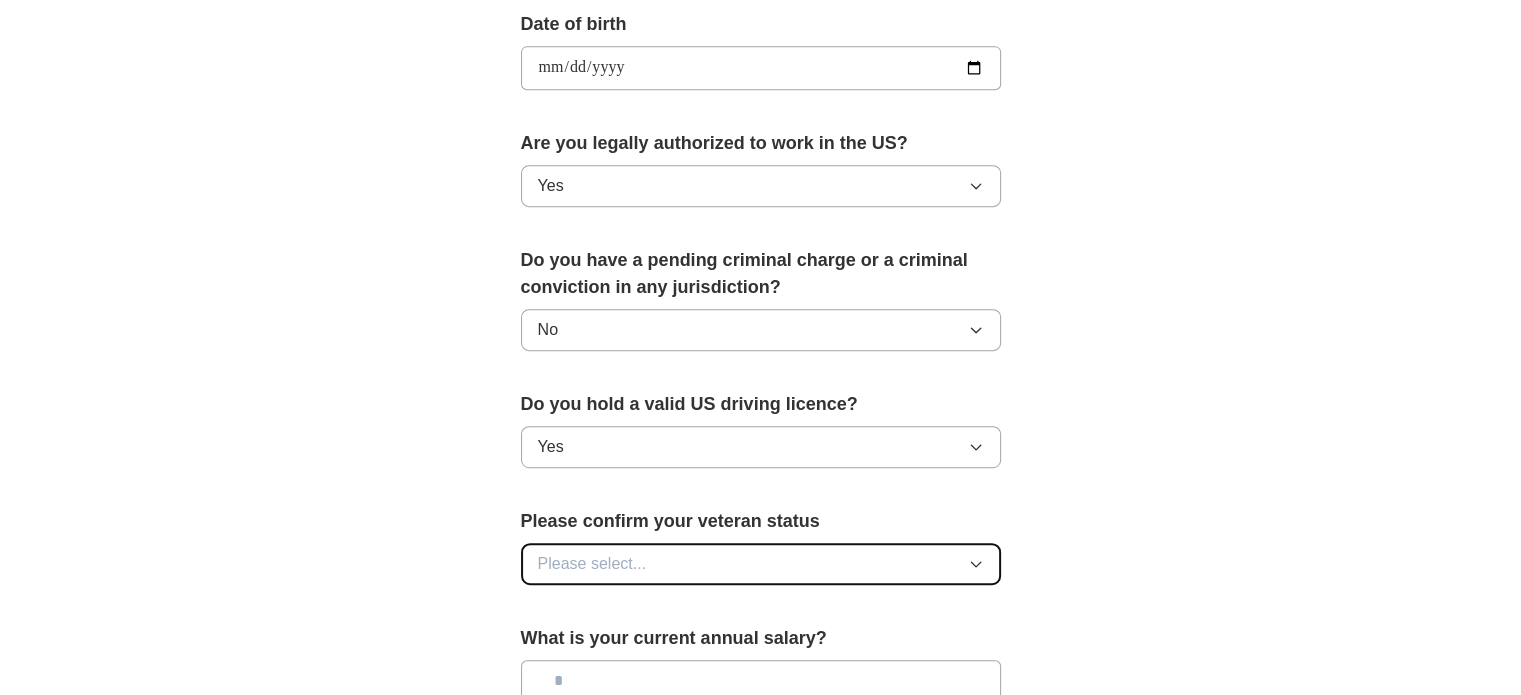 click on "Please select..." at bounding box center [592, 564] 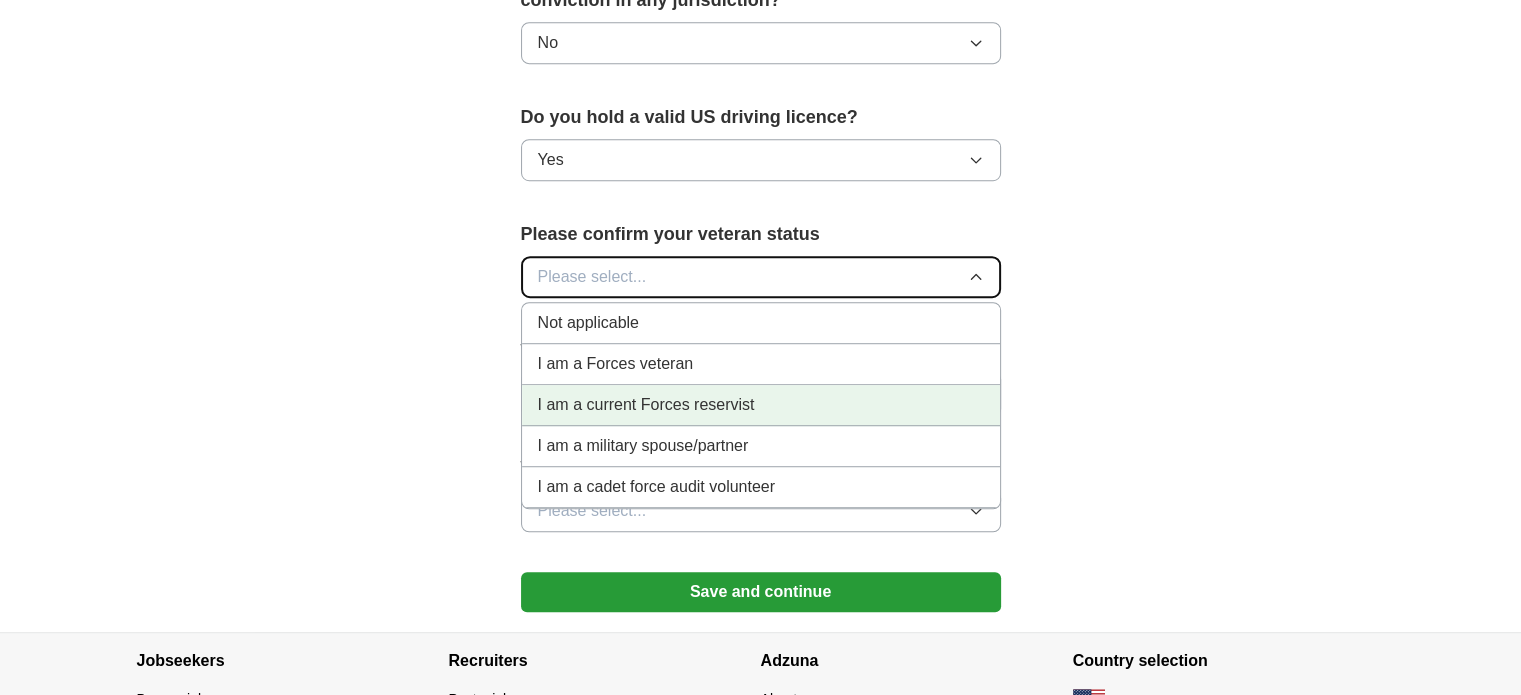 scroll, scrollTop: 1220, scrollLeft: 0, axis: vertical 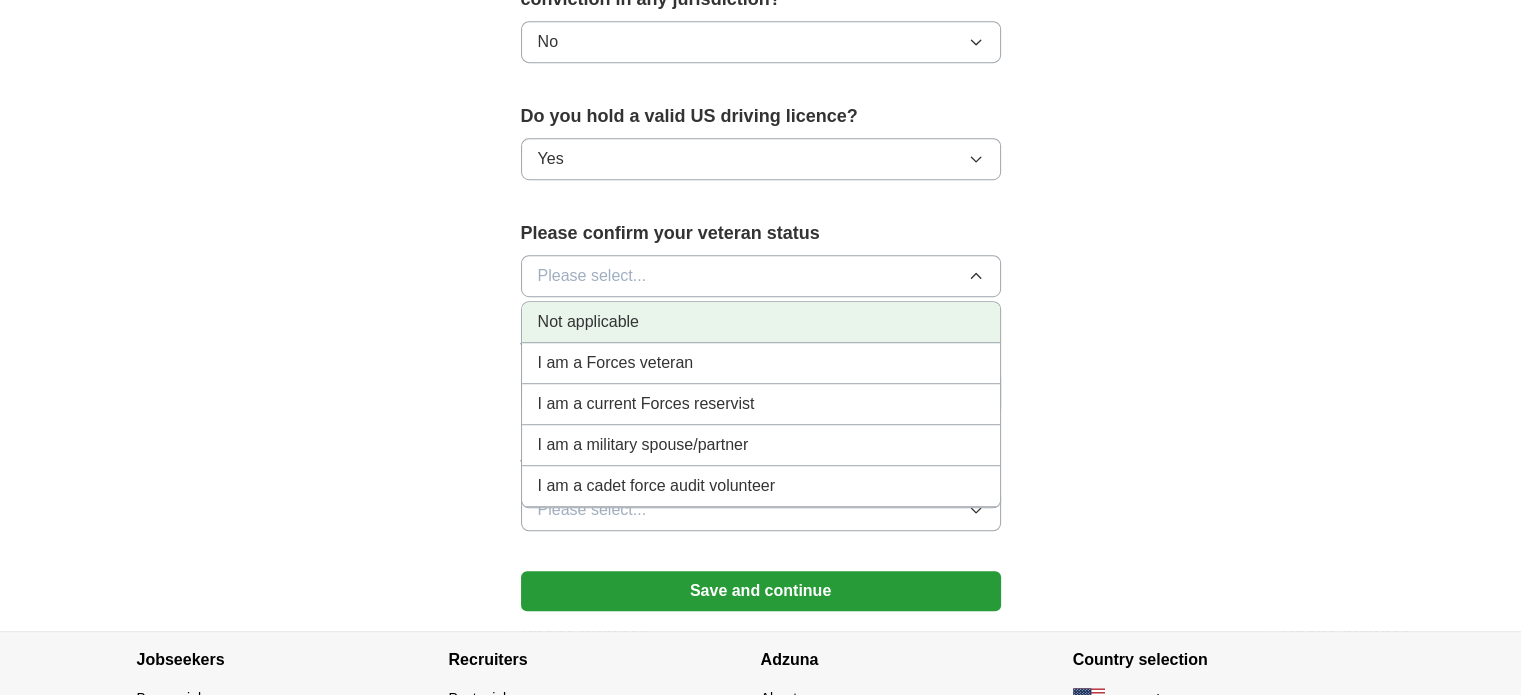 click on "Not applicable" at bounding box center (588, 322) 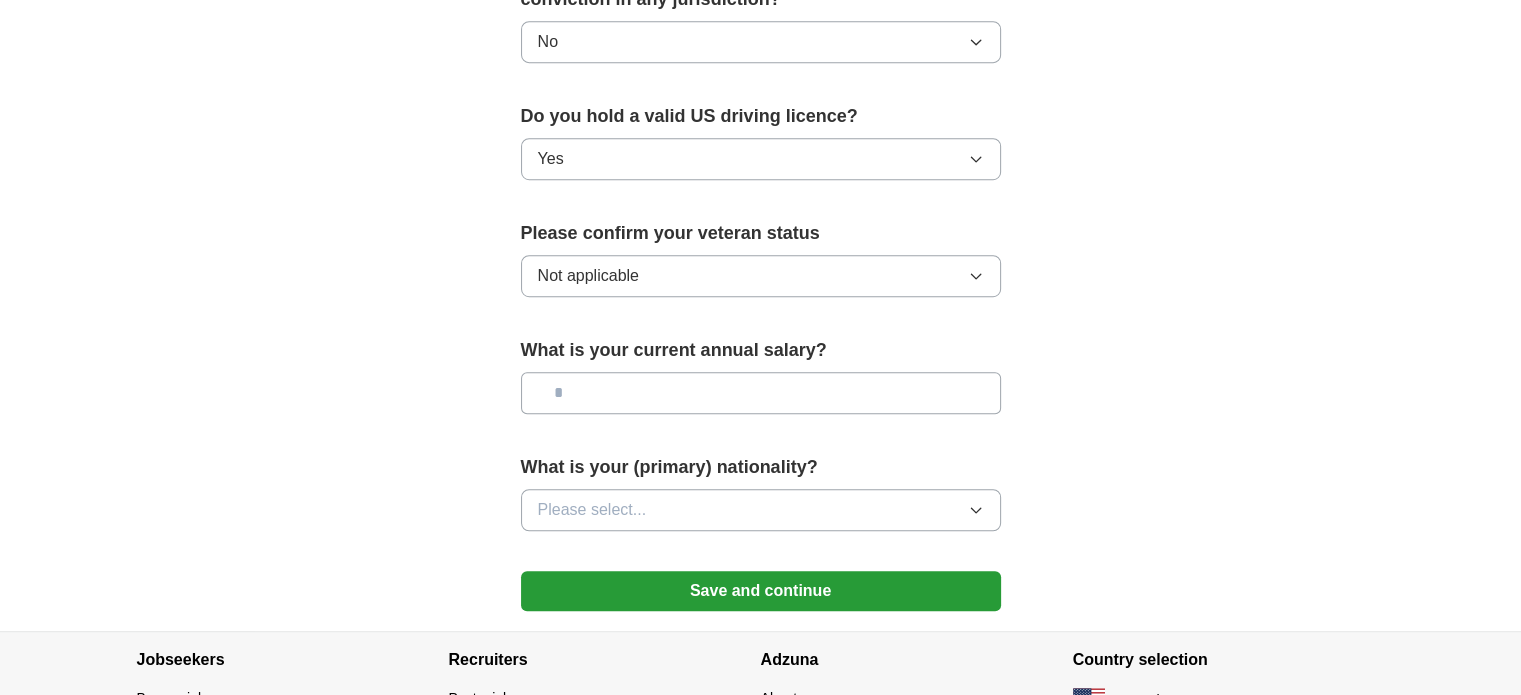 click at bounding box center (761, 393) 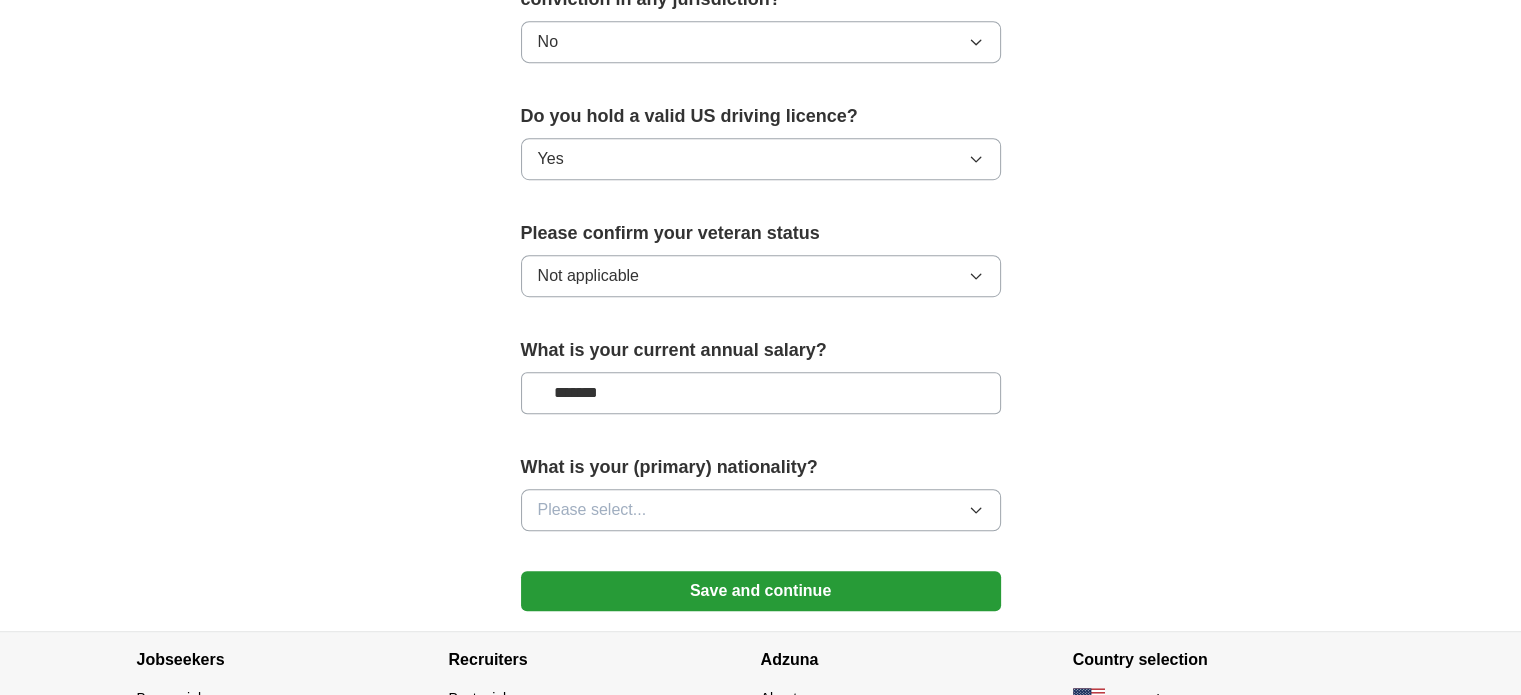 type on "*******" 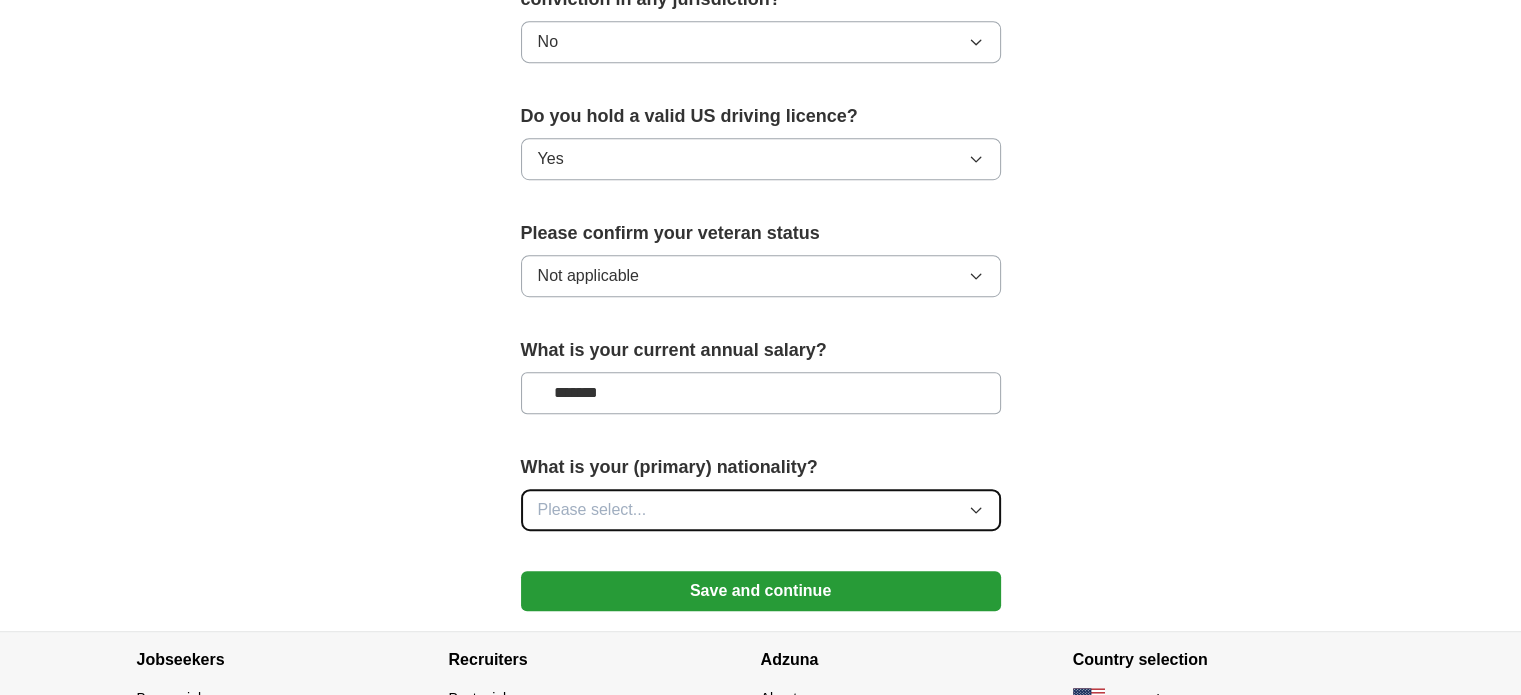click on "Please select..." at bounding box center [761, 510] 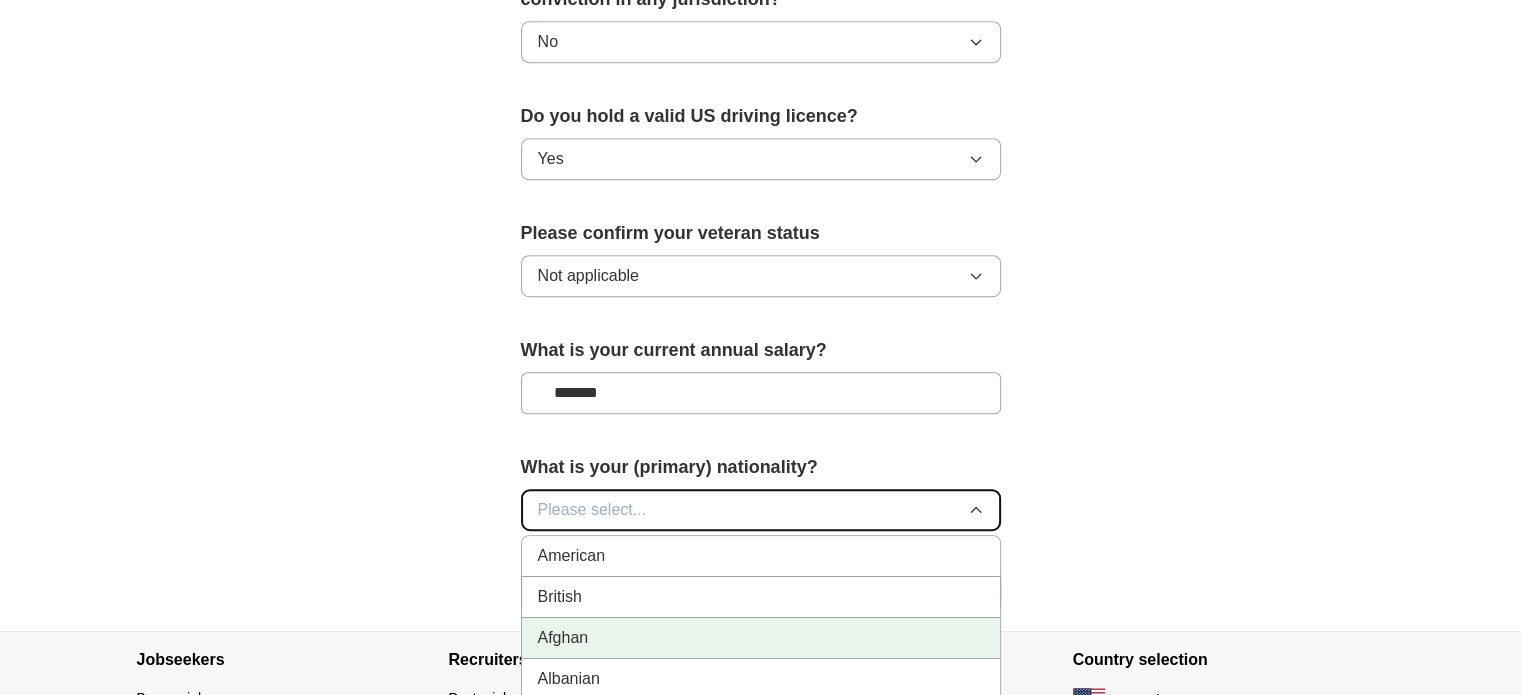 type 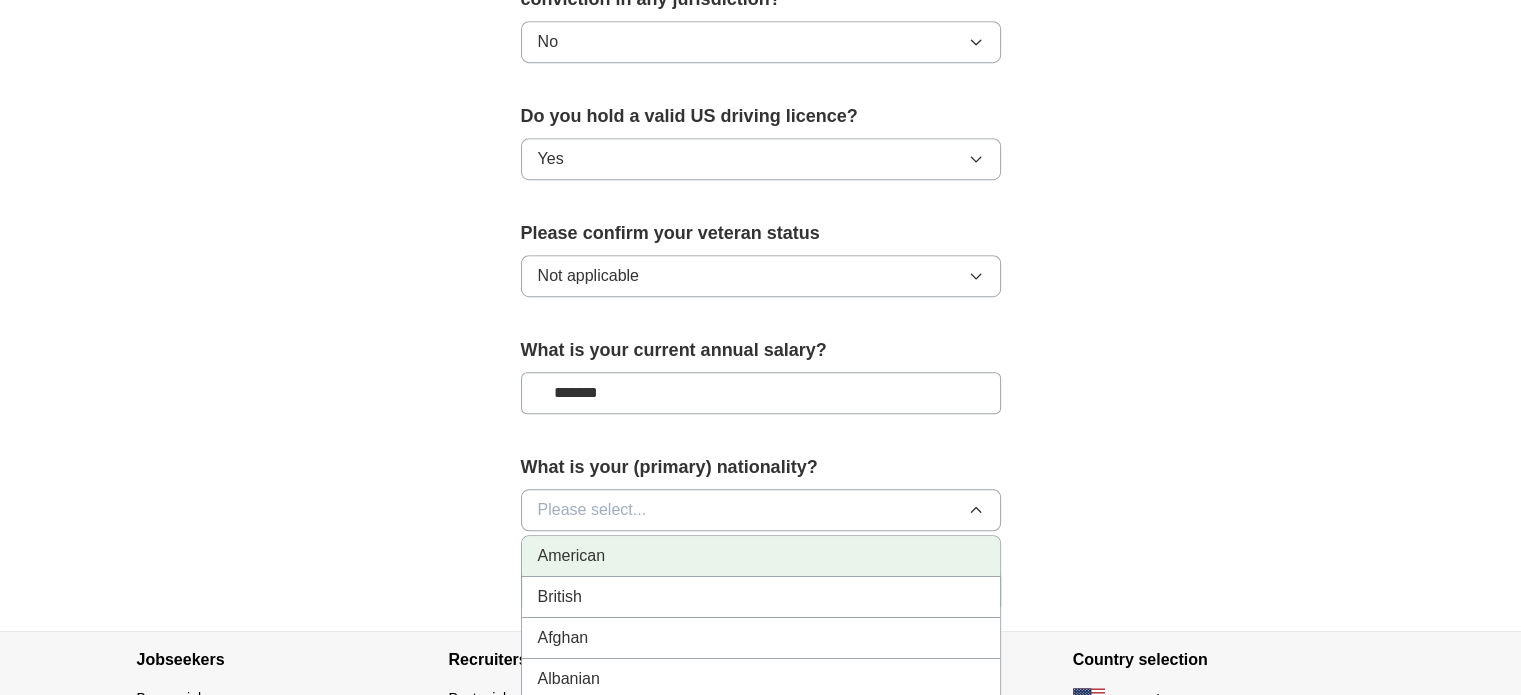 click on "American" at bounding box center (572, 556) 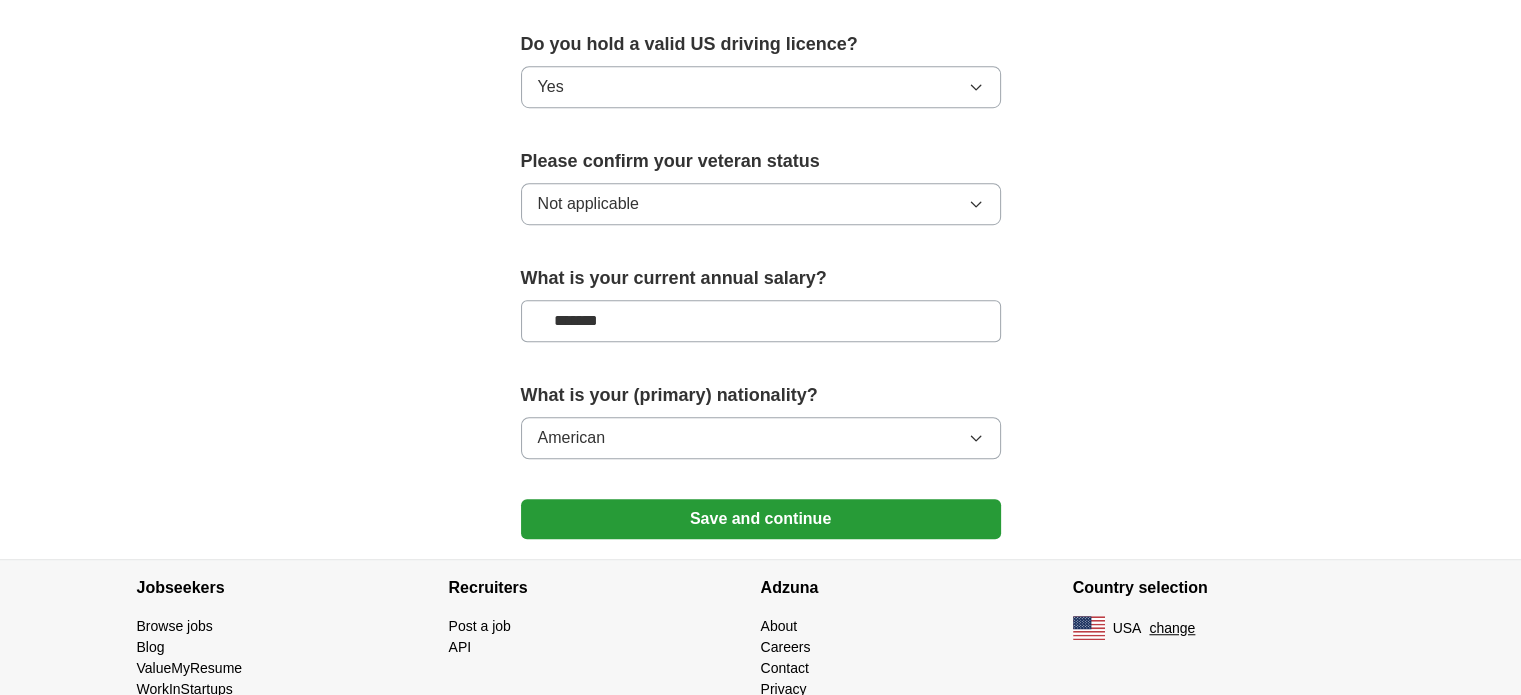 scroll, scrollTop: 1292, scrollLeft: 0, axis: vertical 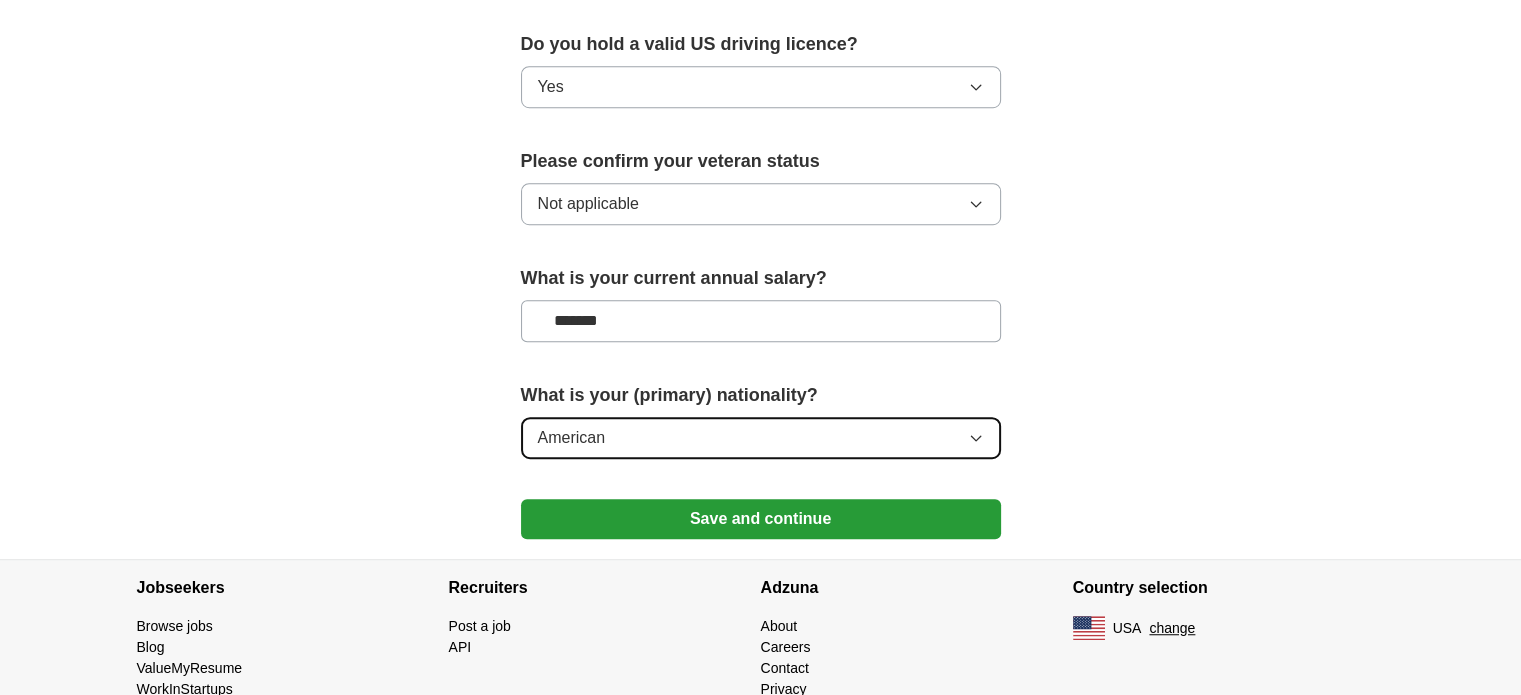 click on "American" at bounding box center (761, 438) 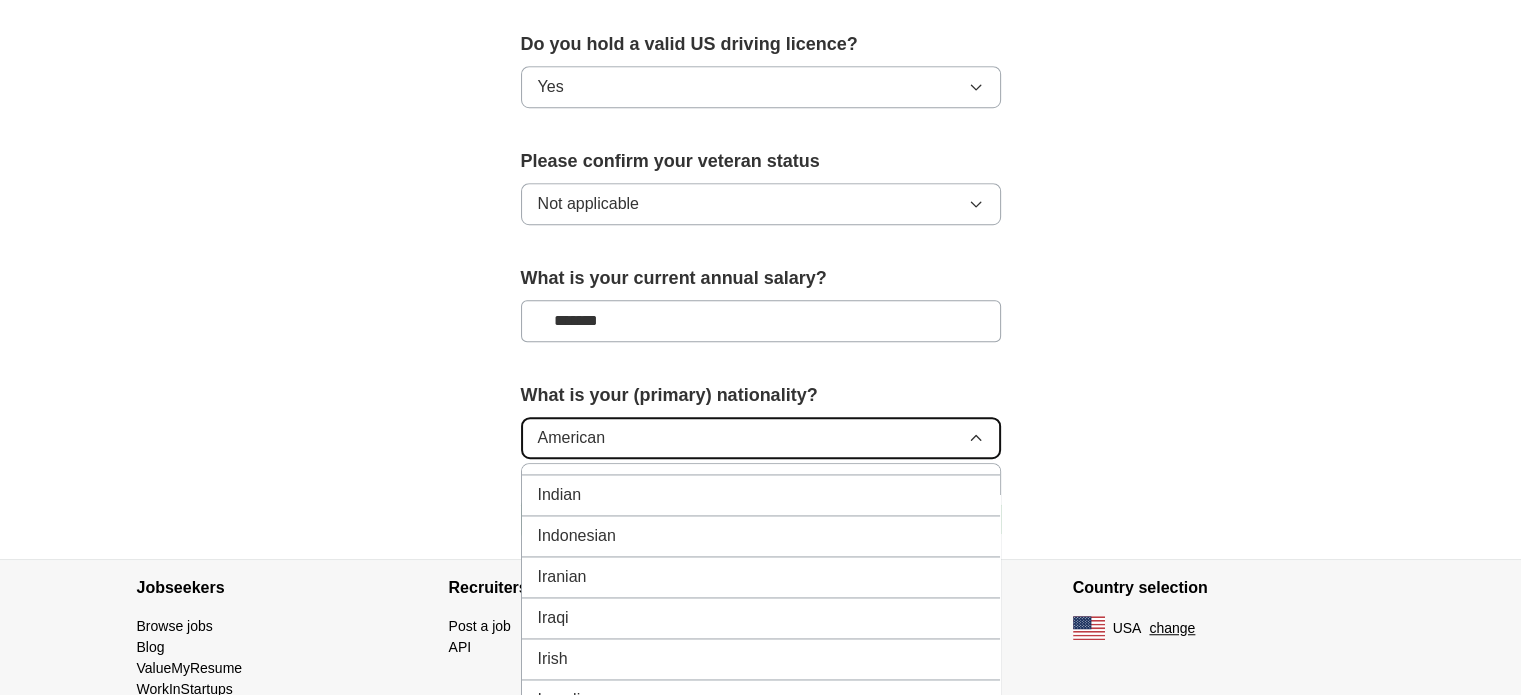 scroll, scrollTop: 3196, scrollLeft: 0, axis: vertical 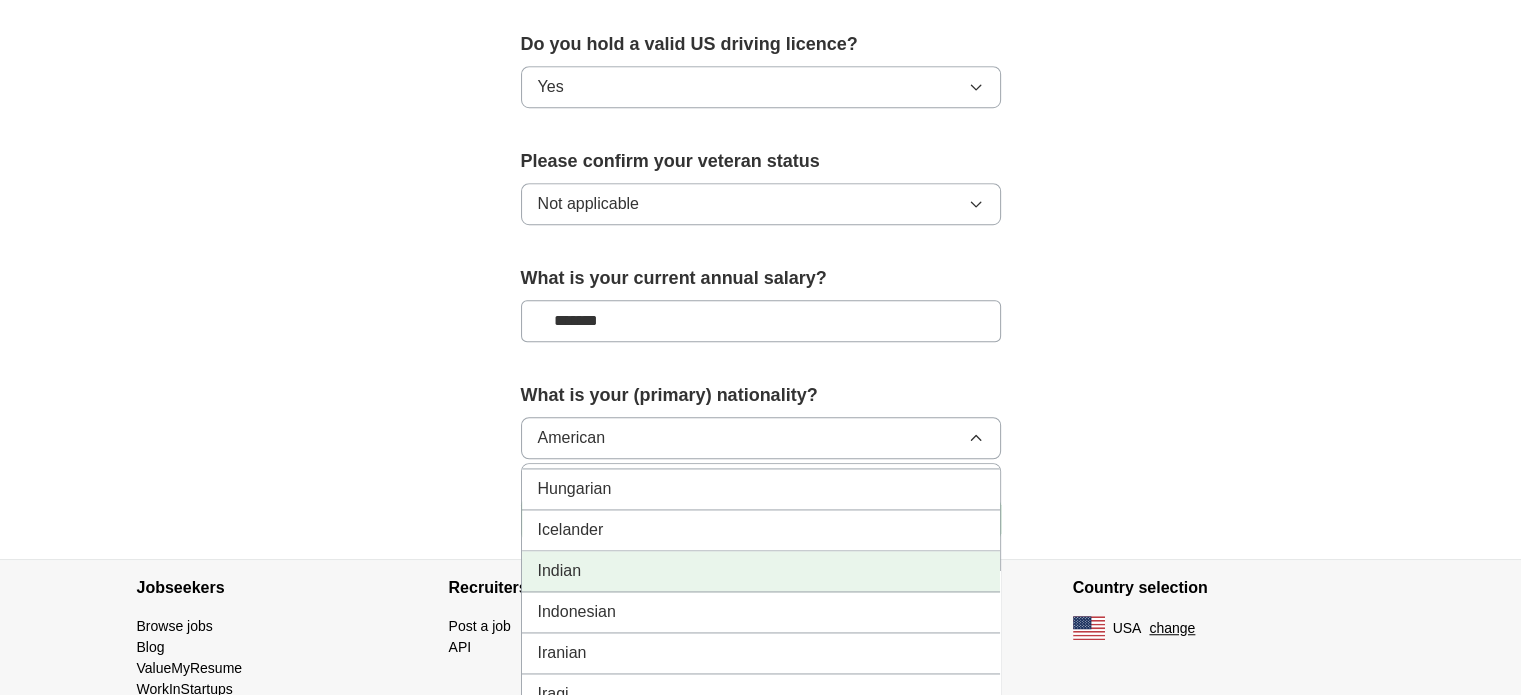 click on "Indian" at bounding box center (761, 571) 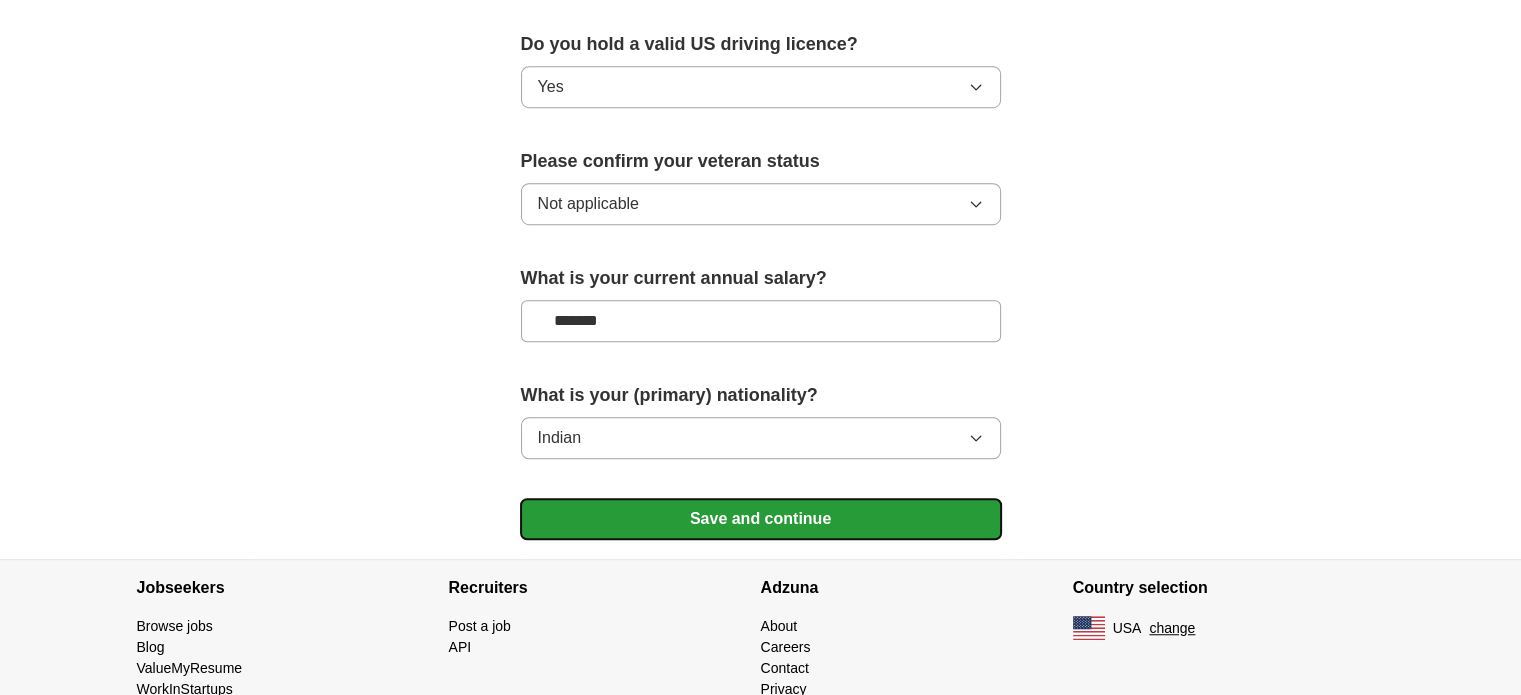 click on "Save and continue" at bounding box center [761, 519] 